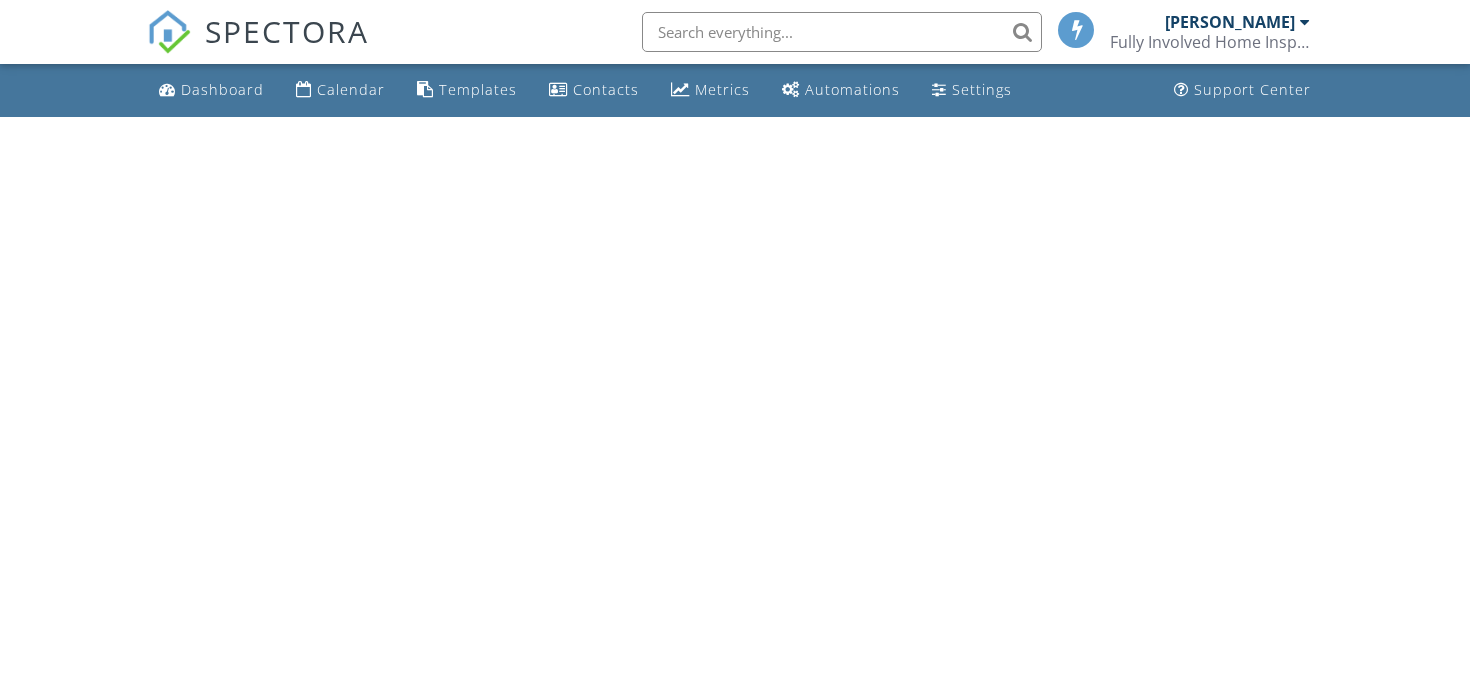 scroll, scrollTop: 0, scrollLeft: 0, axis: both 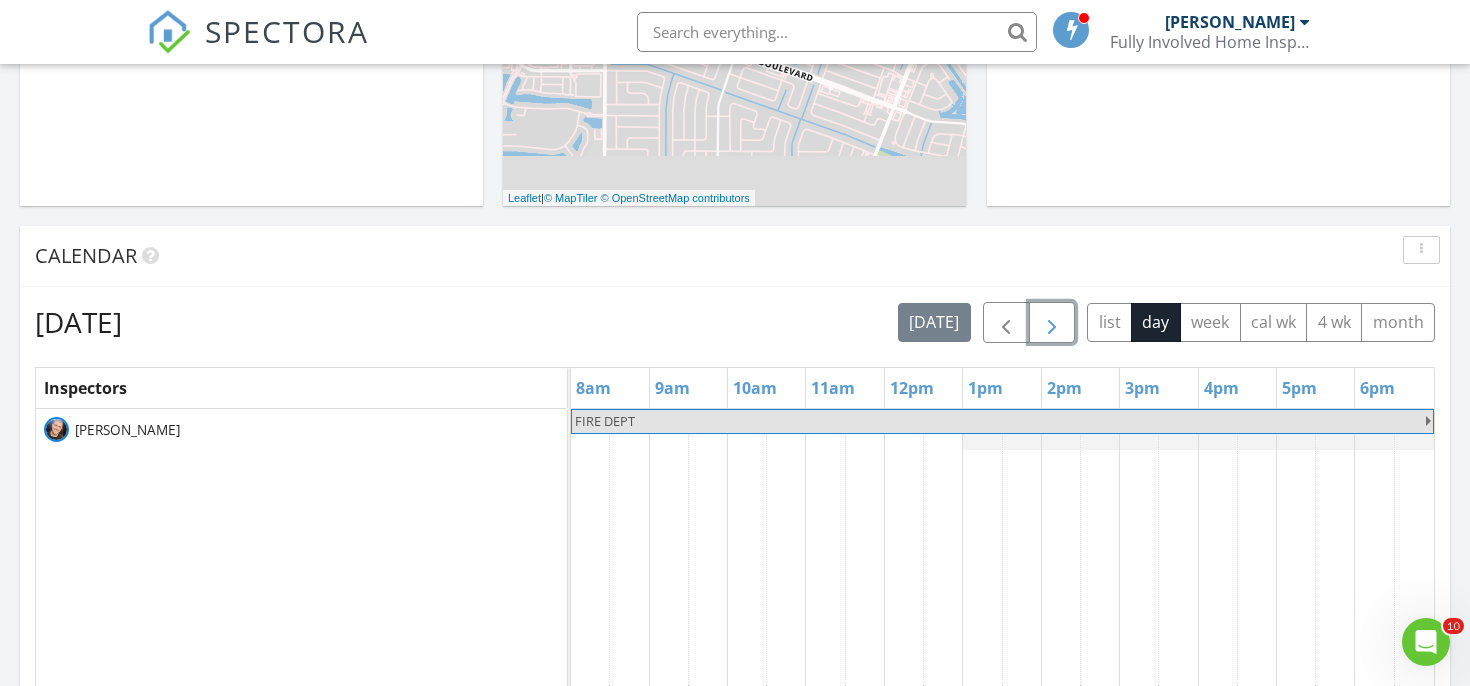 click at bounding box center (1052, 323) 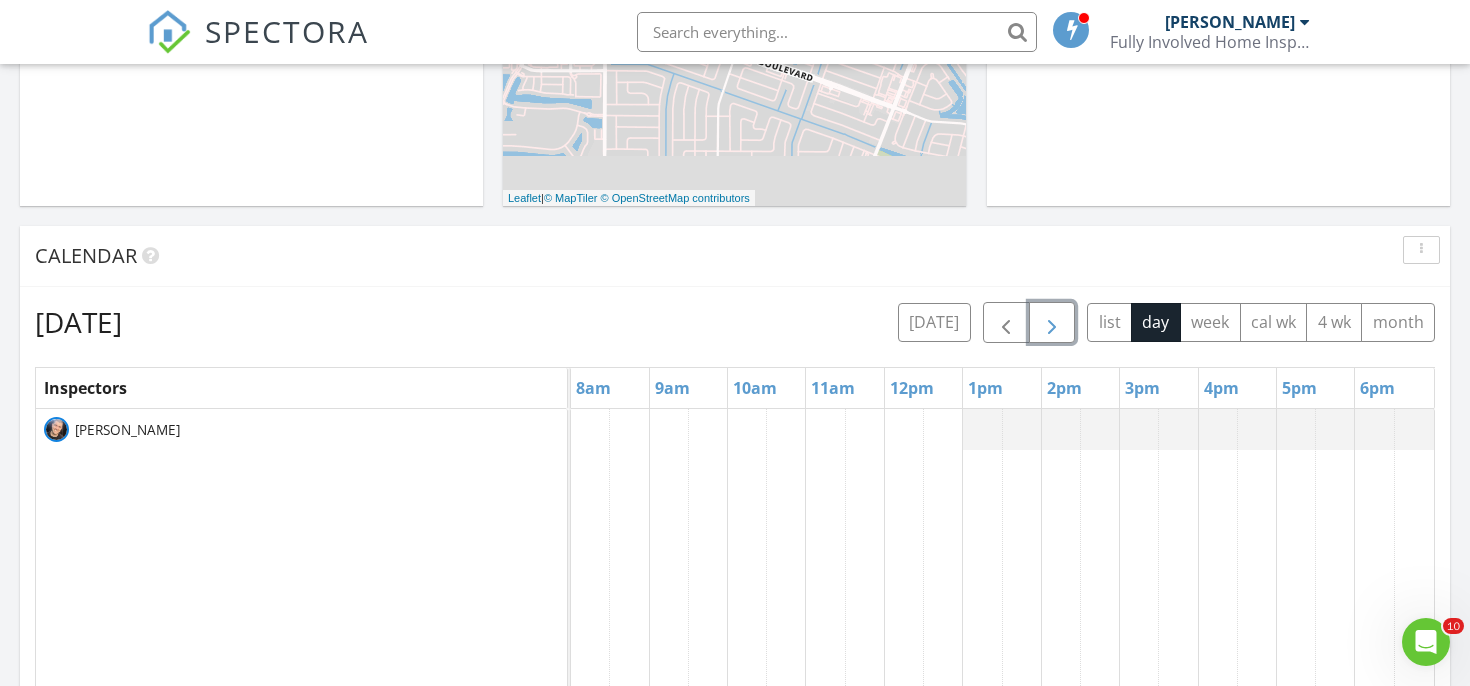 click at bounding box center (1052, 323) 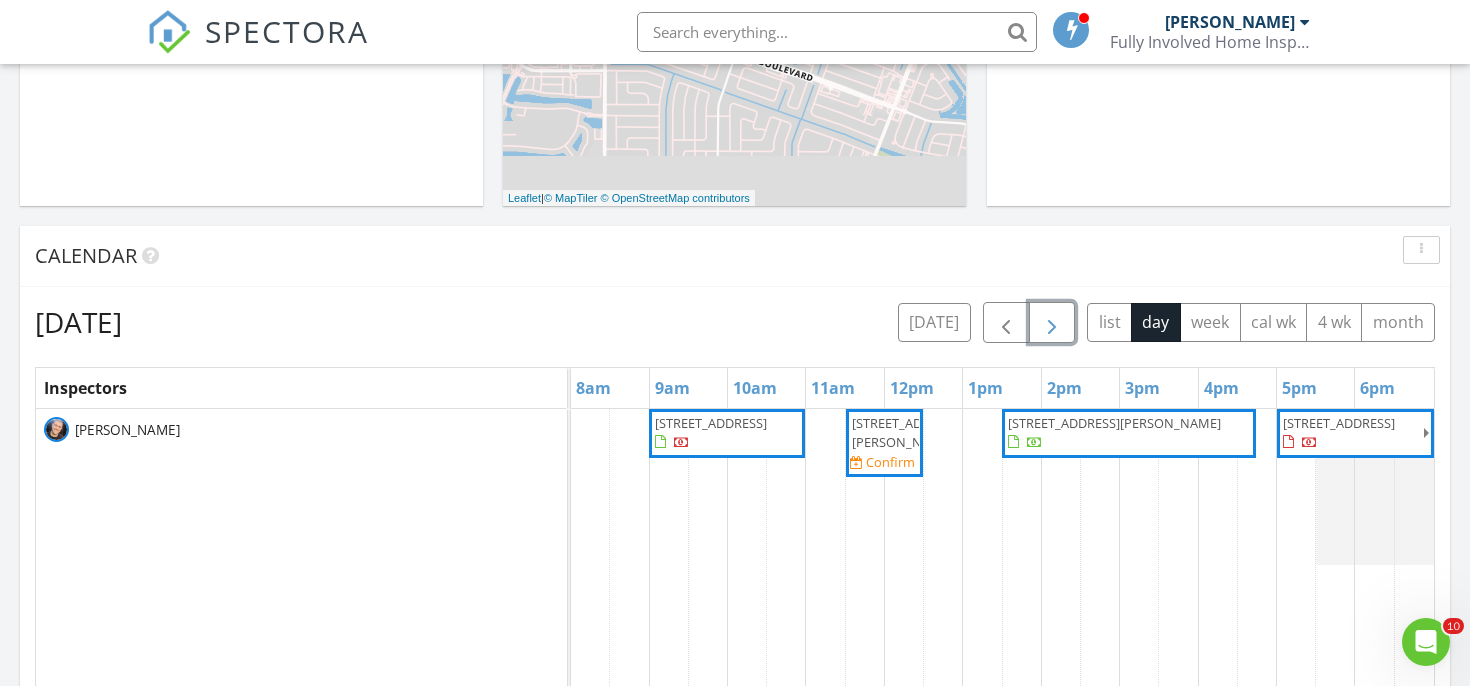 click at bounding box center [1052, 323] 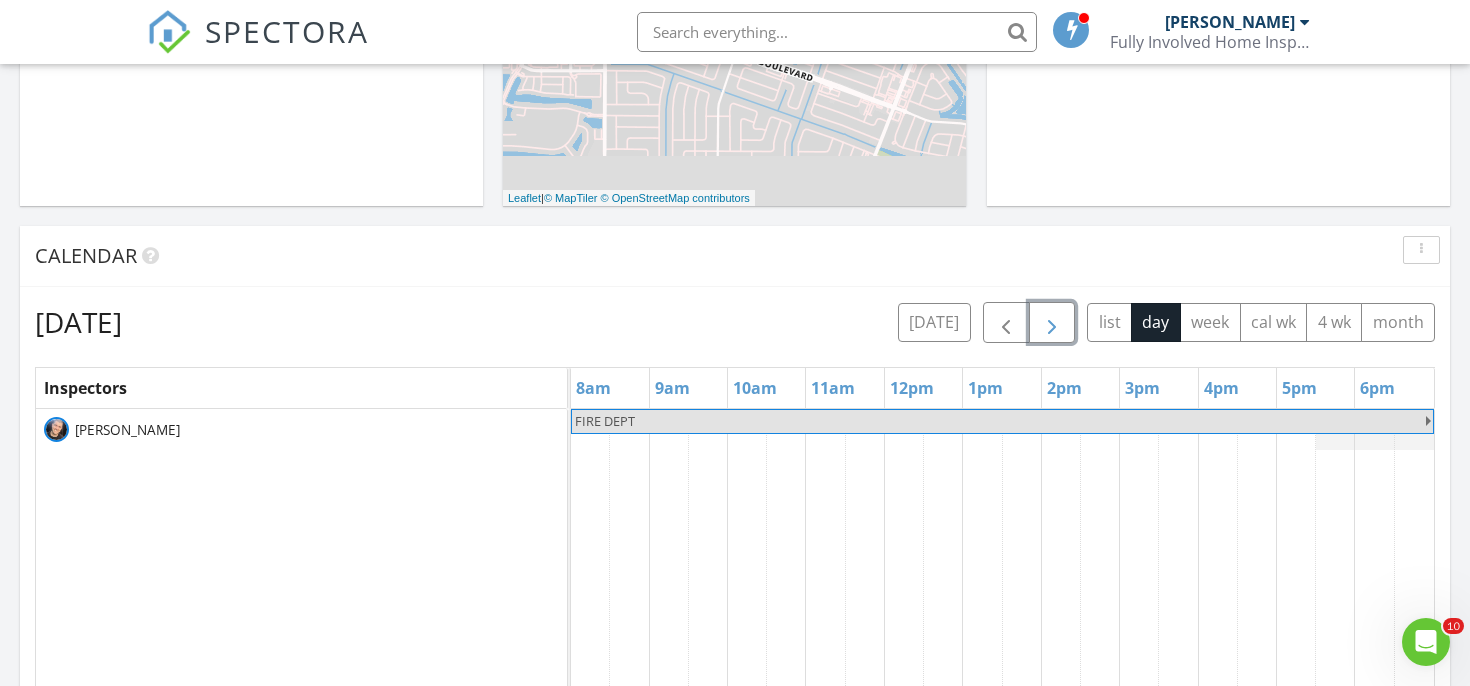 click at bounding box center (1052, 323) 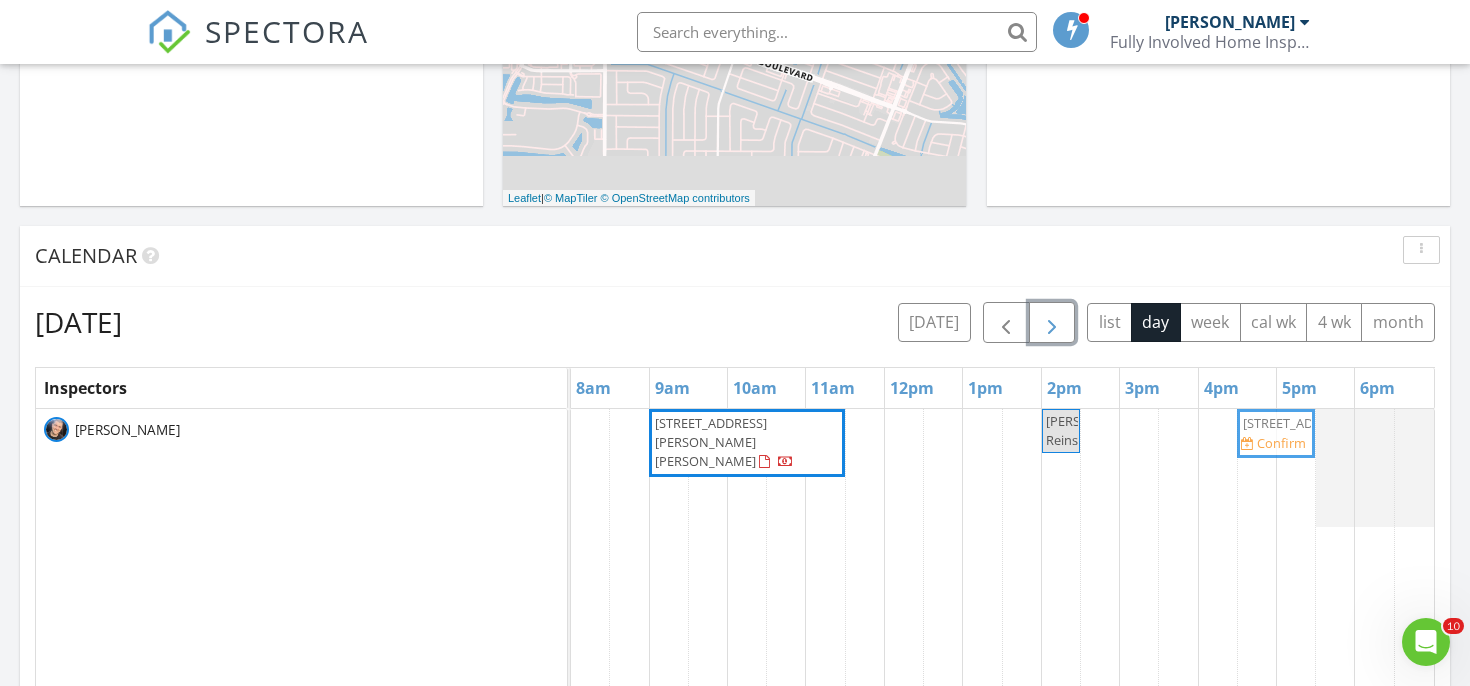 drag, startPoint x: 941, startPoint y: 445, endPoint x: 1241, endPoint y: 468, distance: 300.88037 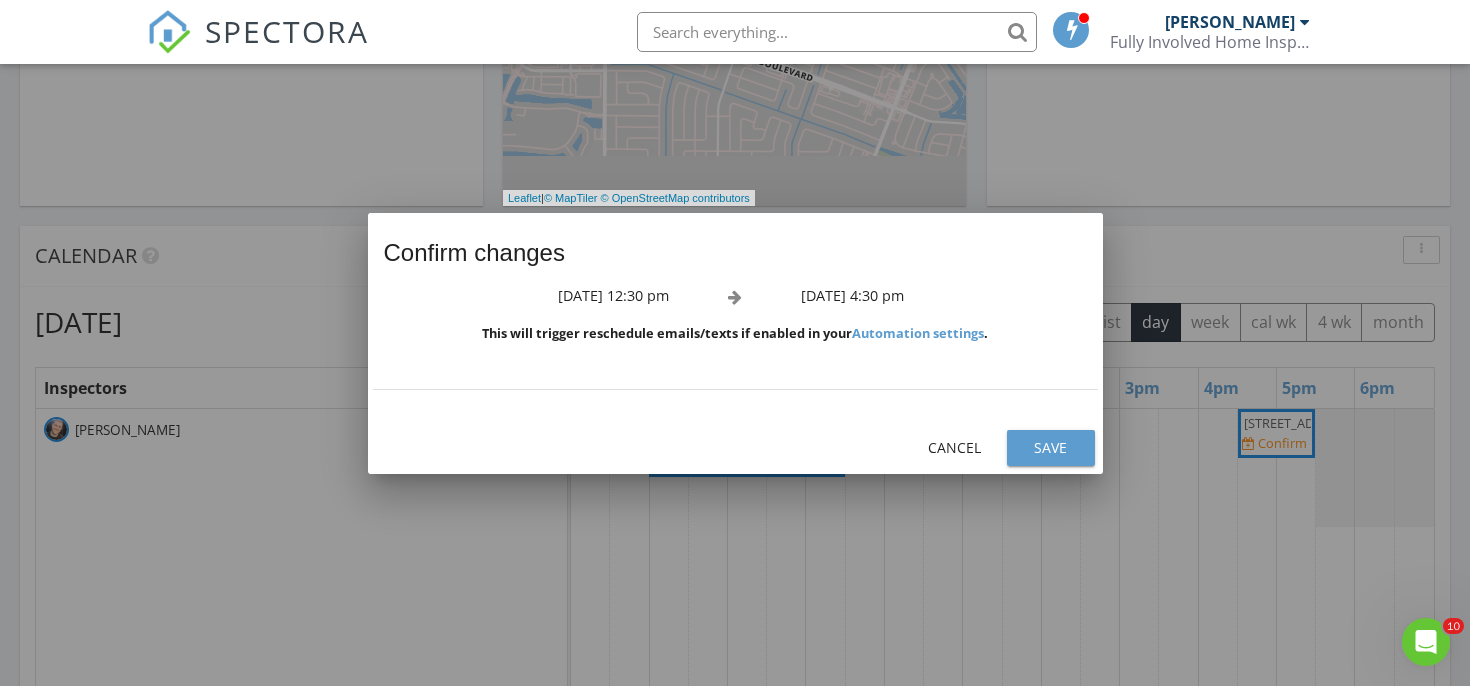 click on "Save" at bounding box center (1051, 448) 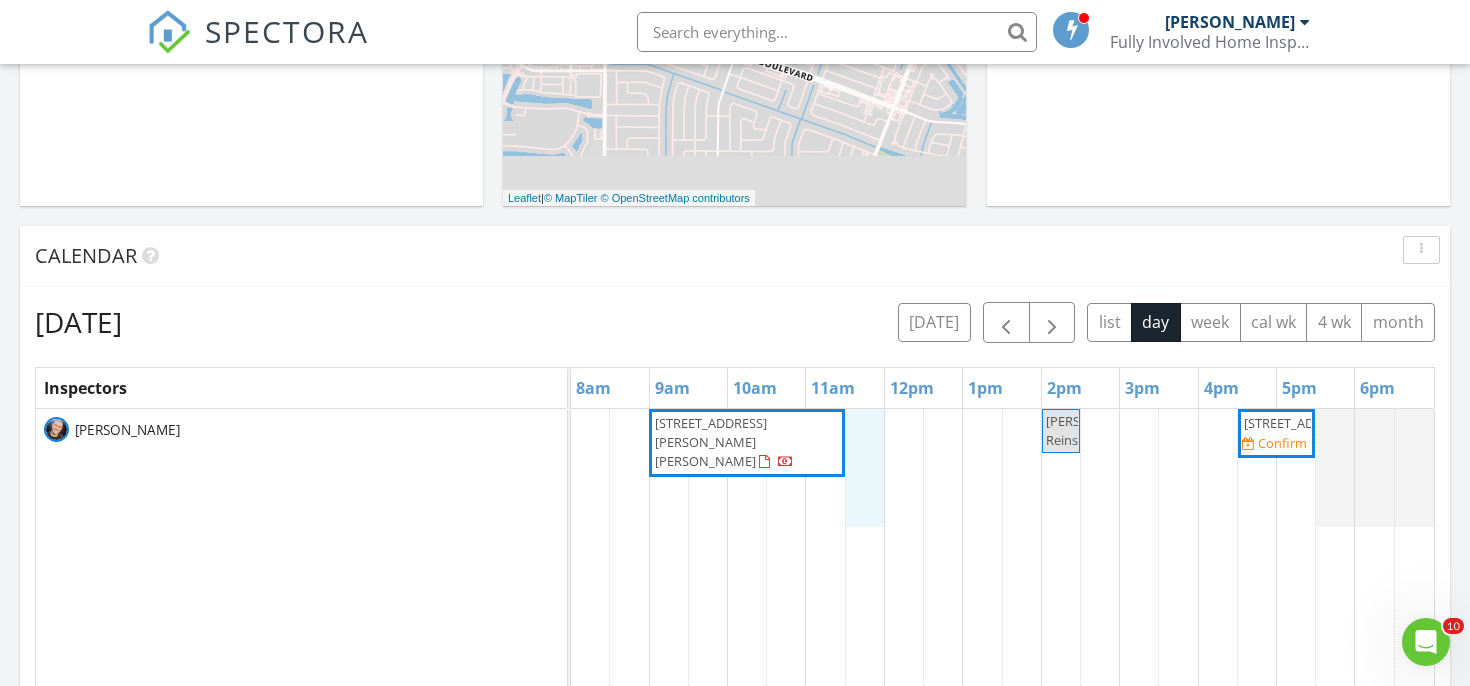 click on "6504 Salerno Rd, Fort Pierce 34951
Lani Reinspection
1037 SE 9th St, Stuart 34996
Confirm" at bounding box center (1002, 795) 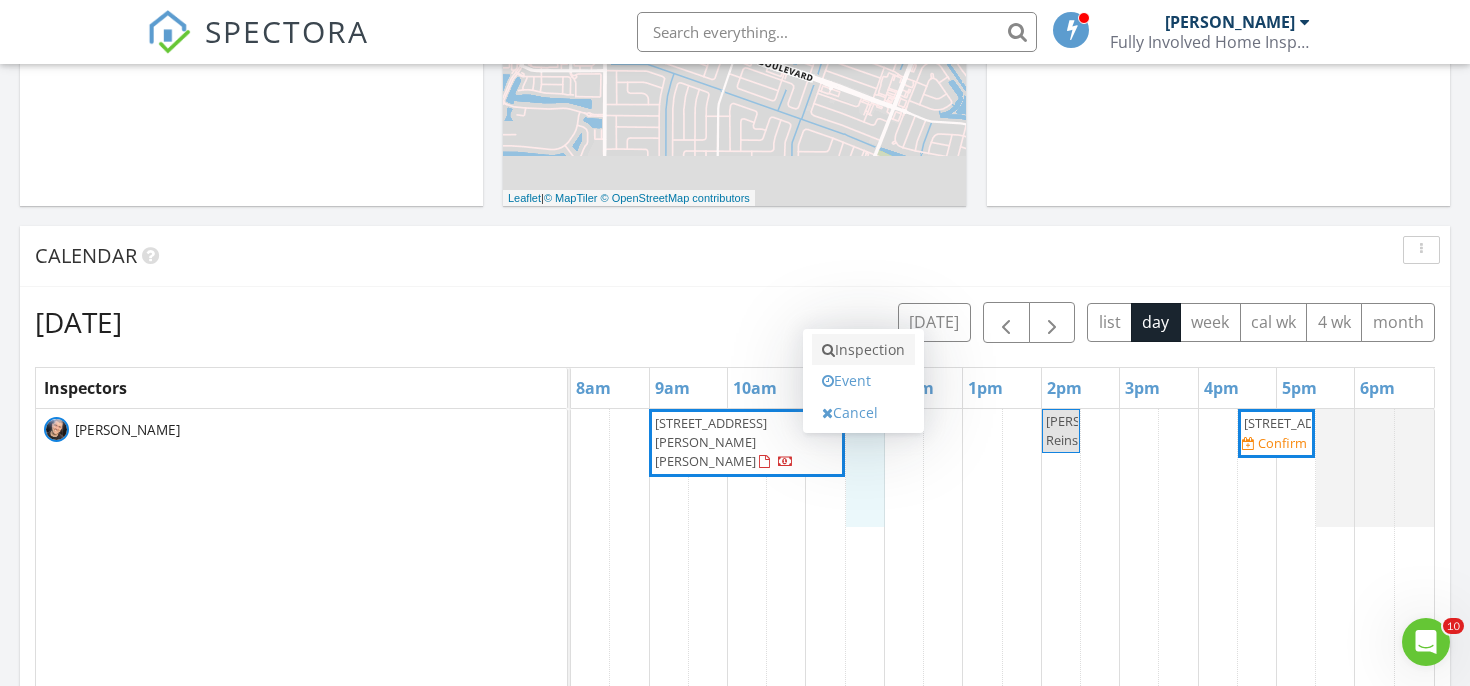 click on "Inspection" at bounding box center [863, 350] 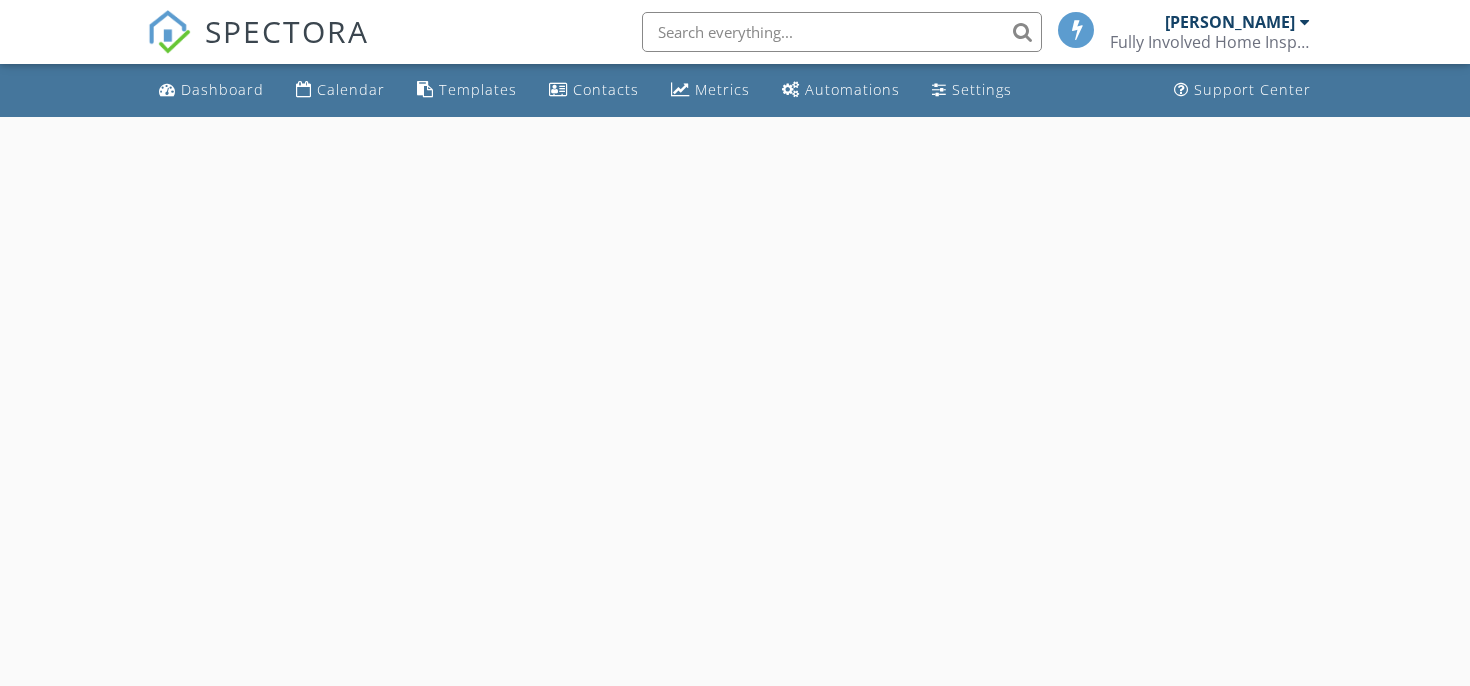 scroll, scrollTop: 0, scrollLeft: 0, axis: both 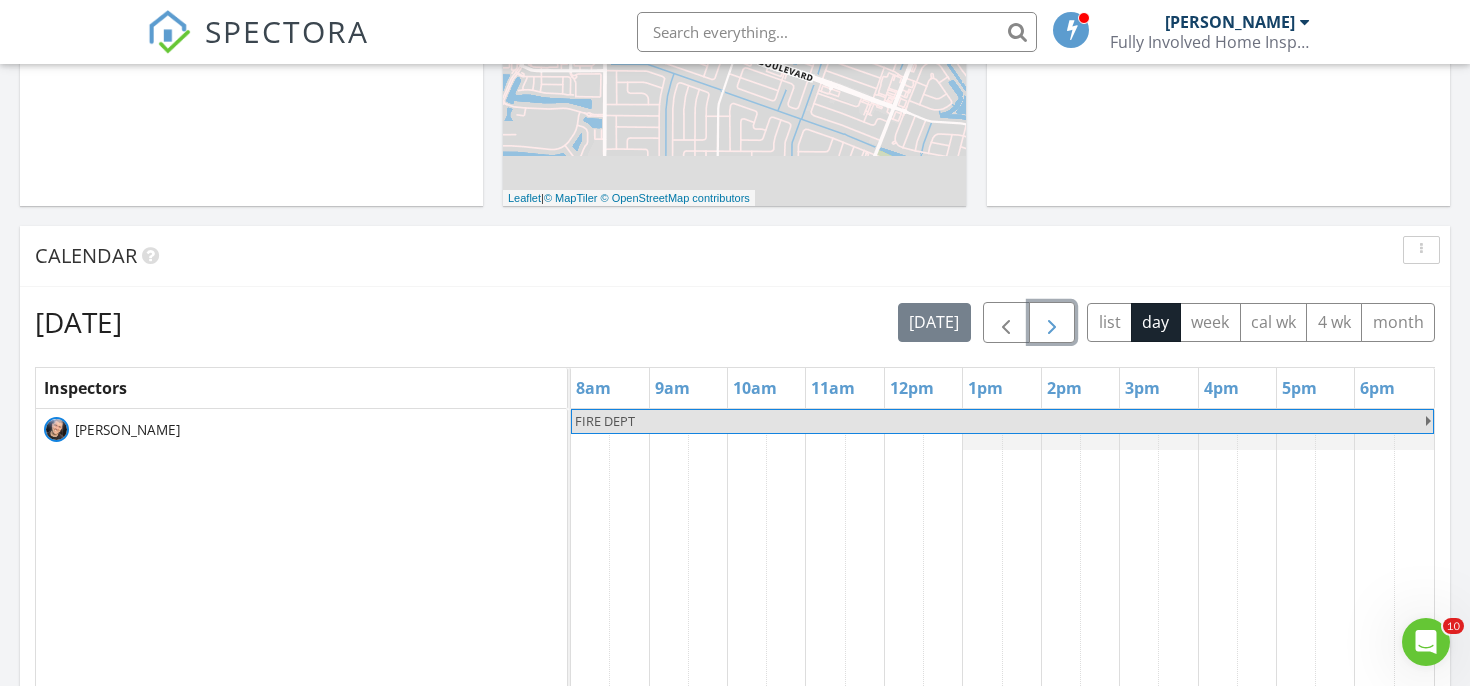 click at bounding box center [1052, 323] 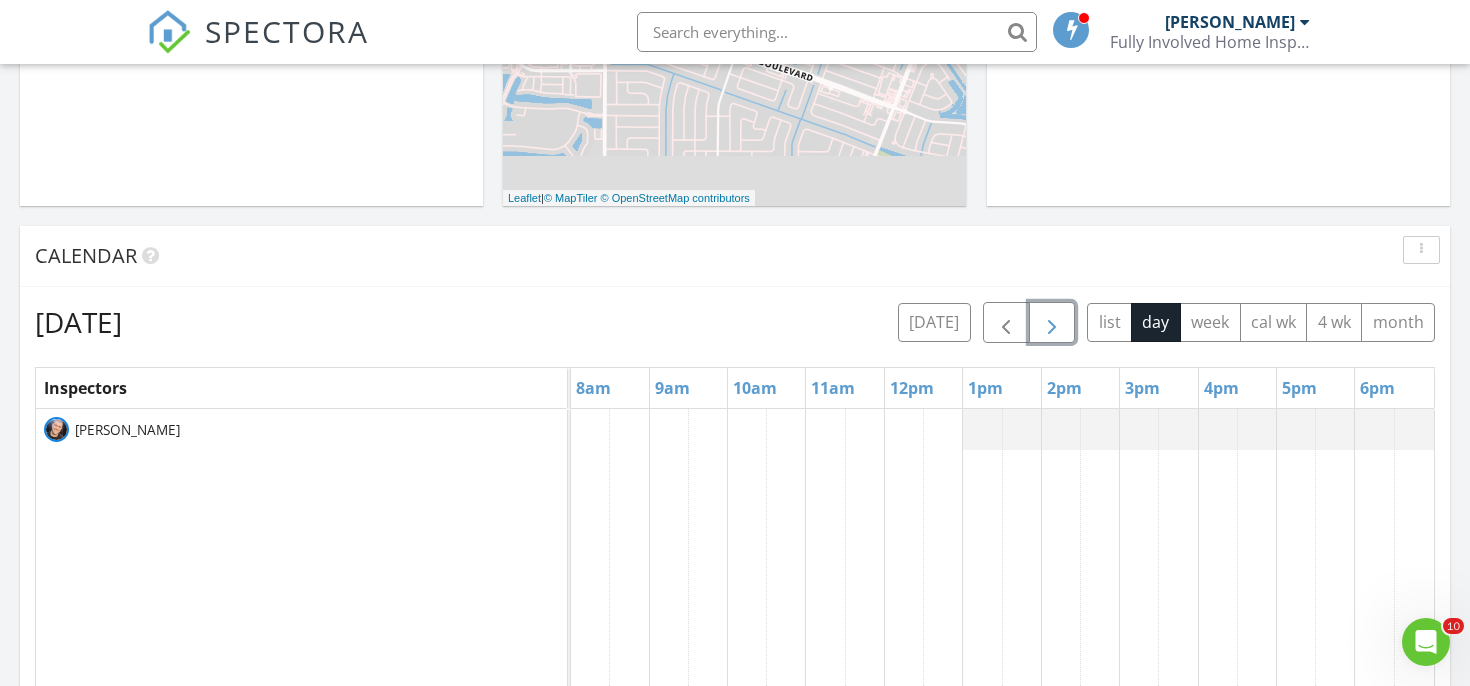 click at bounding box center [1052, 323] 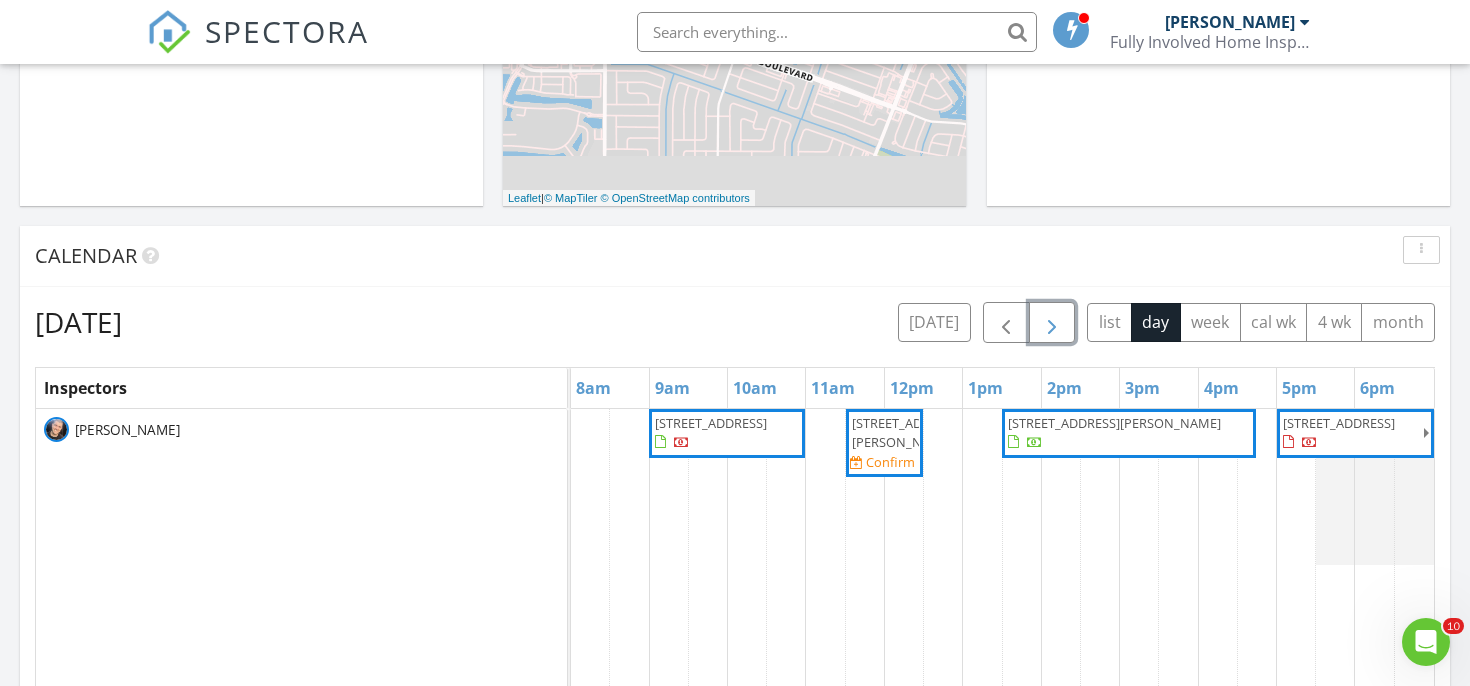 click at bounding box center [1052, 323] 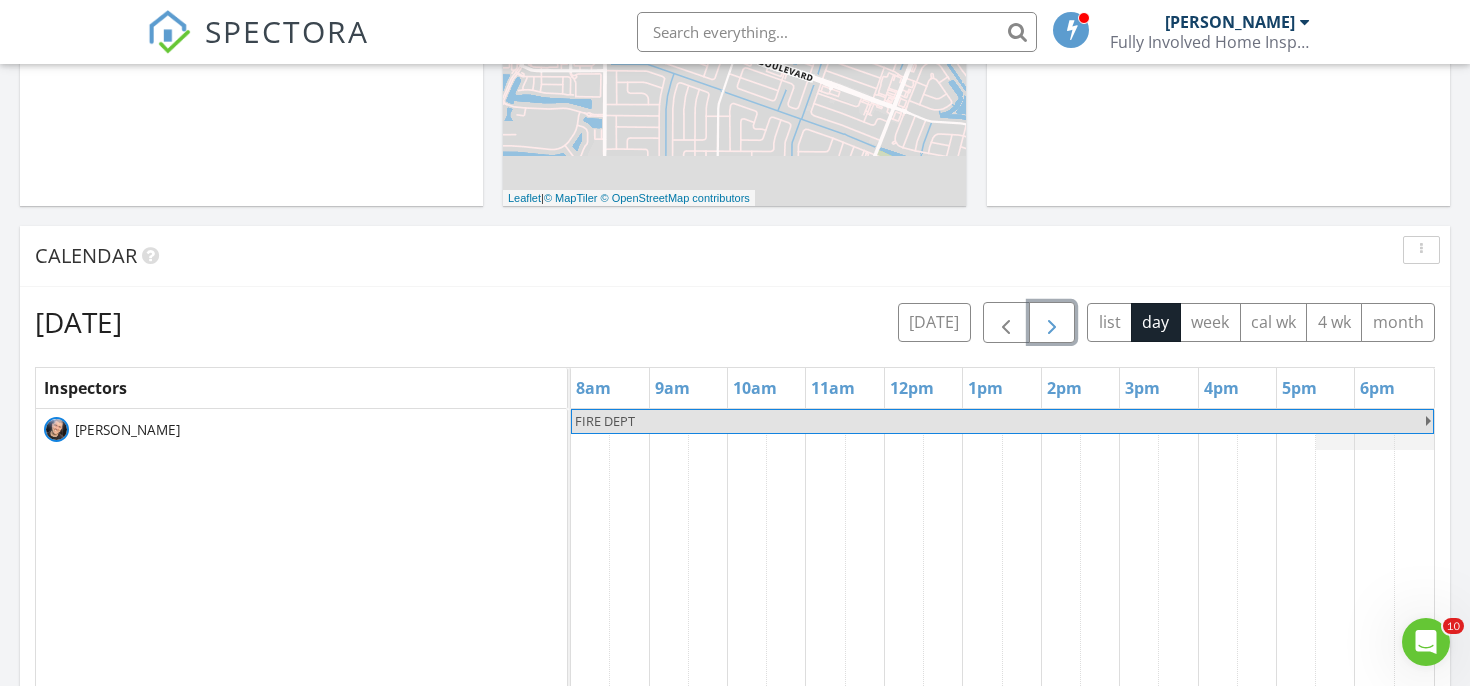 click at bounding box center [1052, 323] 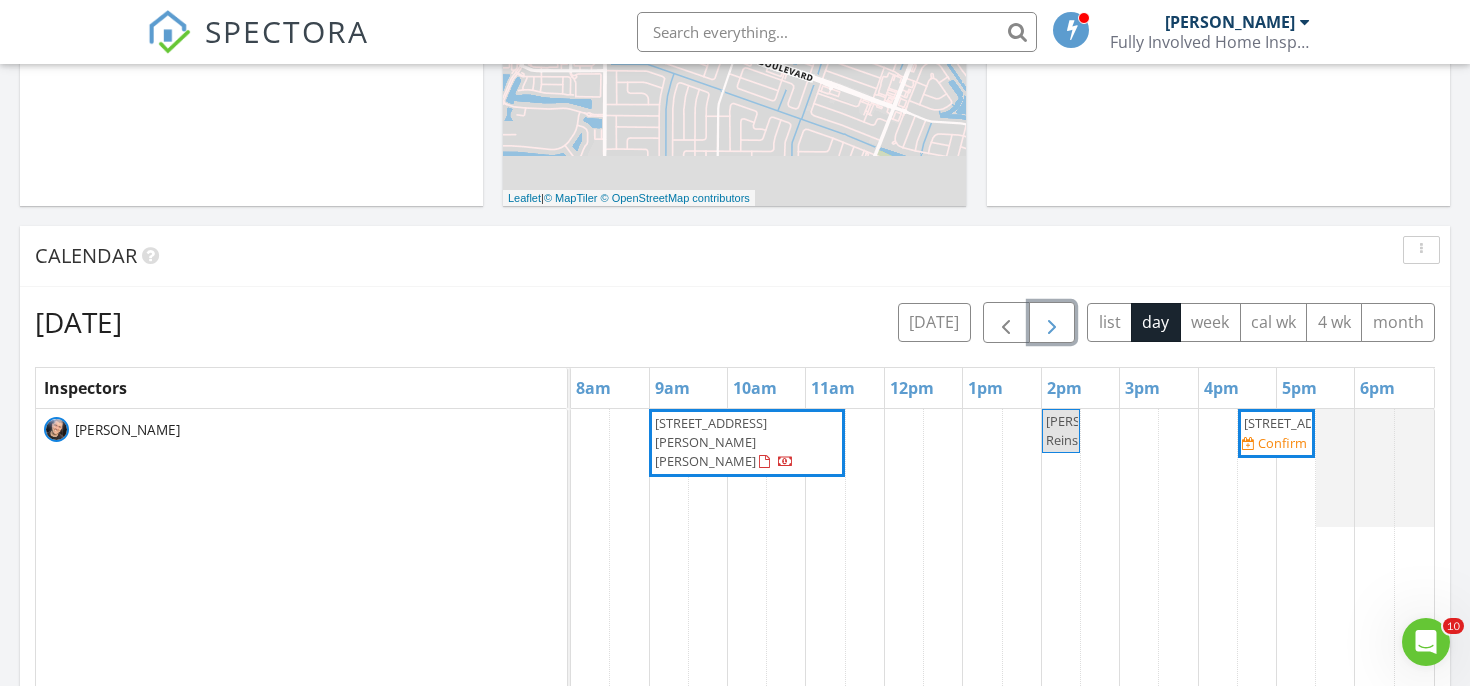 click at bounding box center [1052, 323] 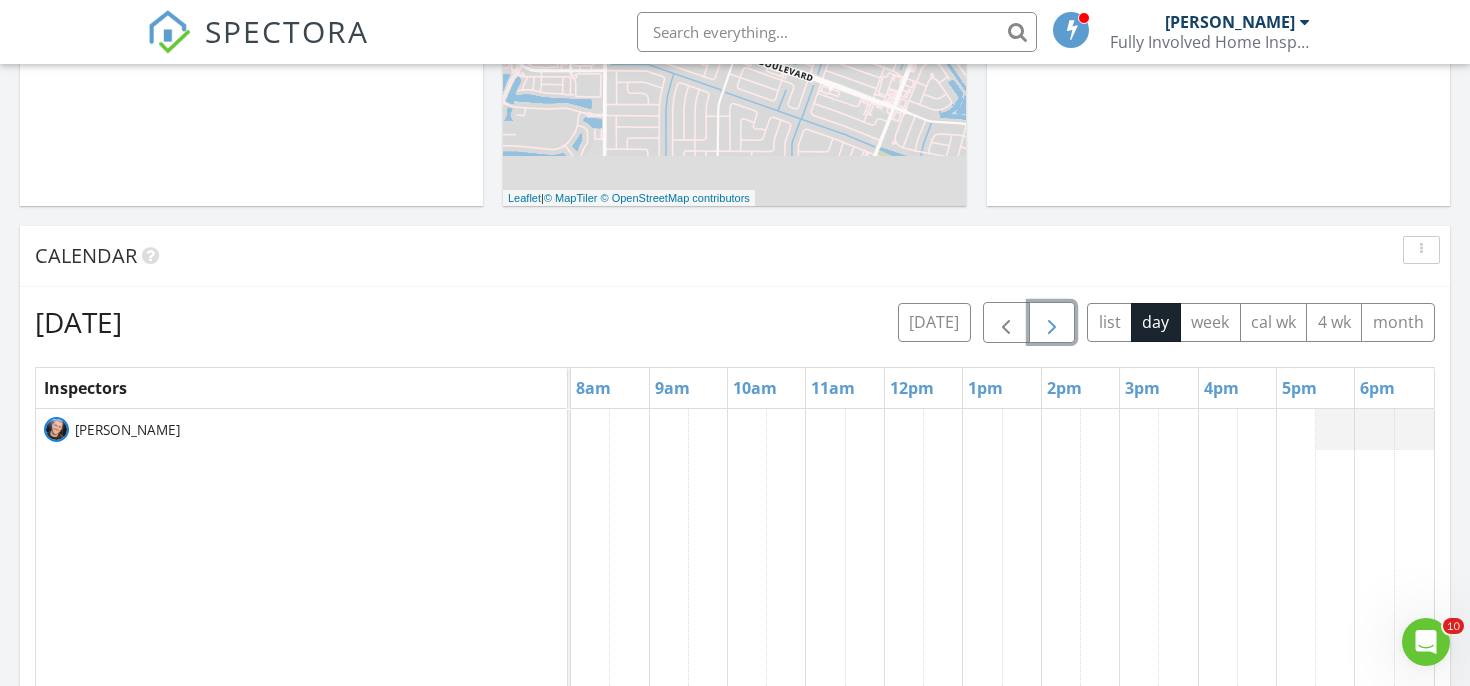 click at bounding box center [1002, 795] 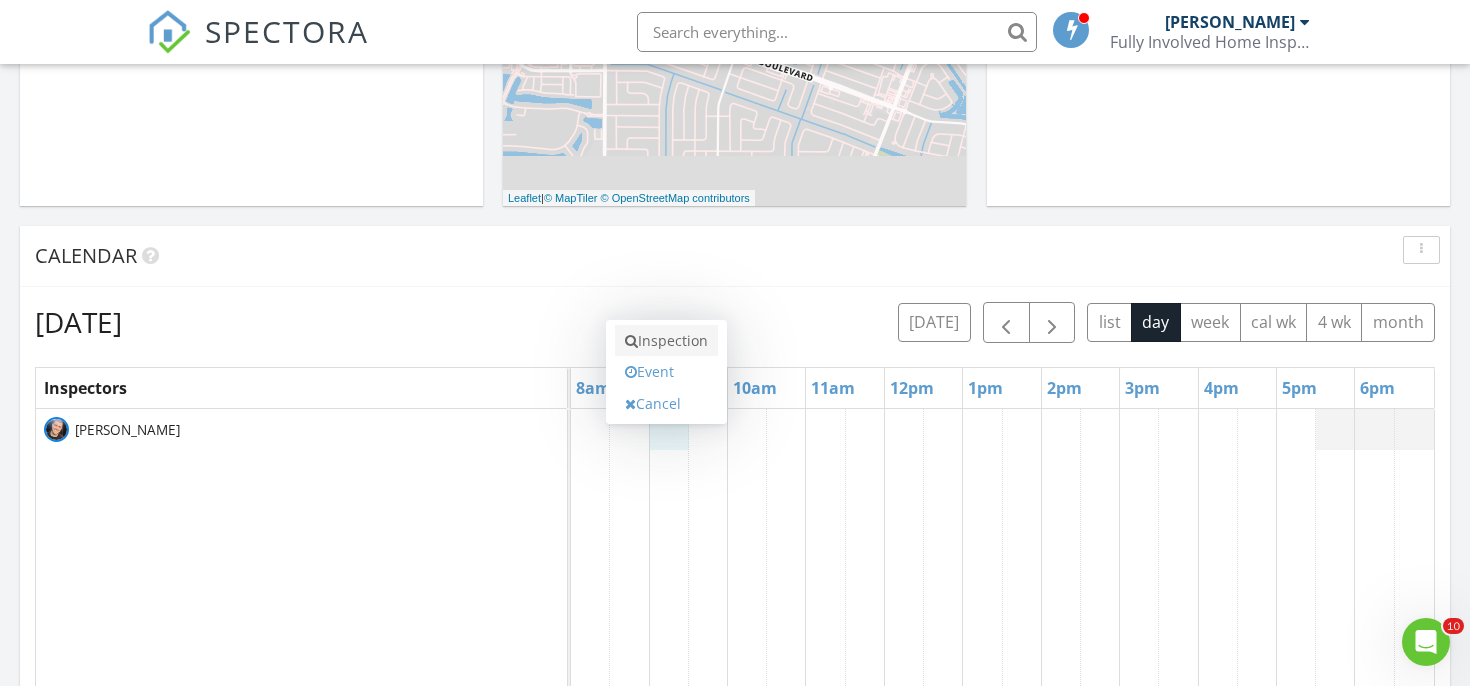 click on "Inspection" at bounding box center [666, 341] 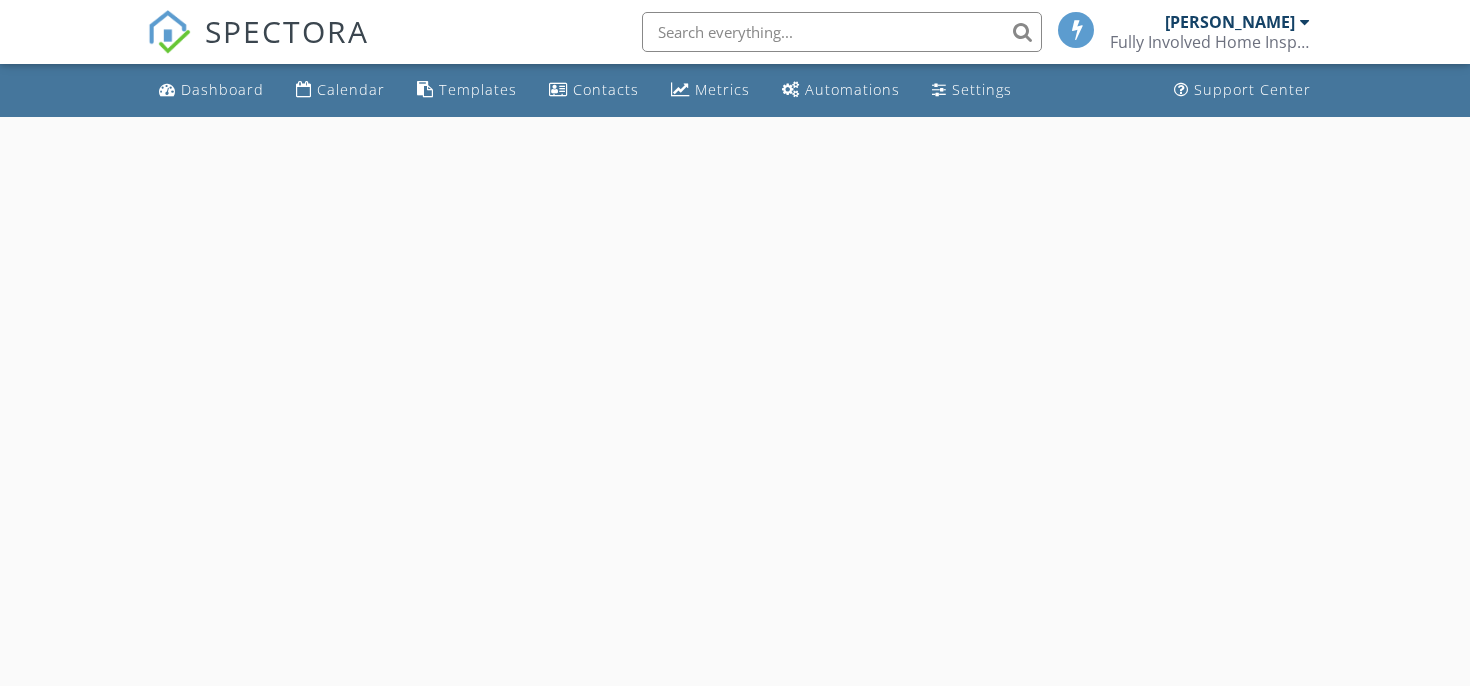 scroll, scrollTop: 0, scrollLeft: 0, axis: both 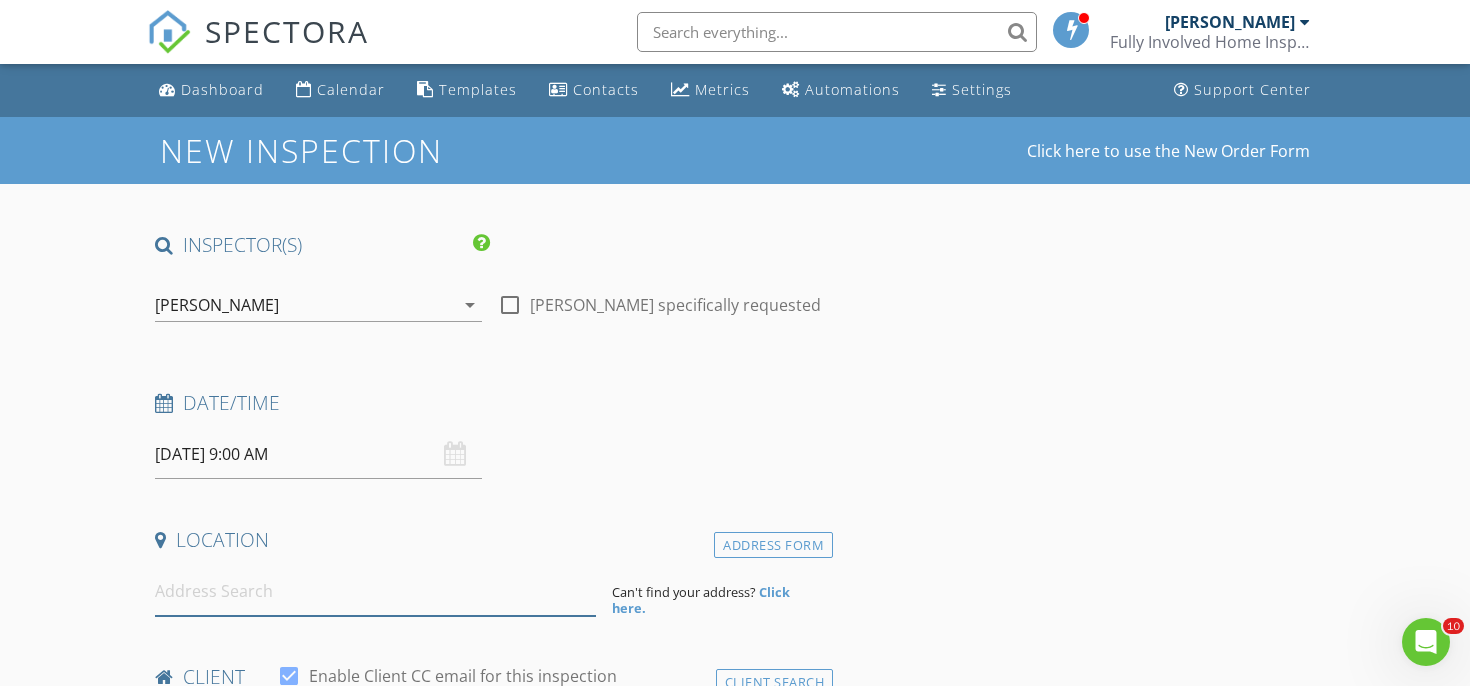 click at bounding box center [375, 591] 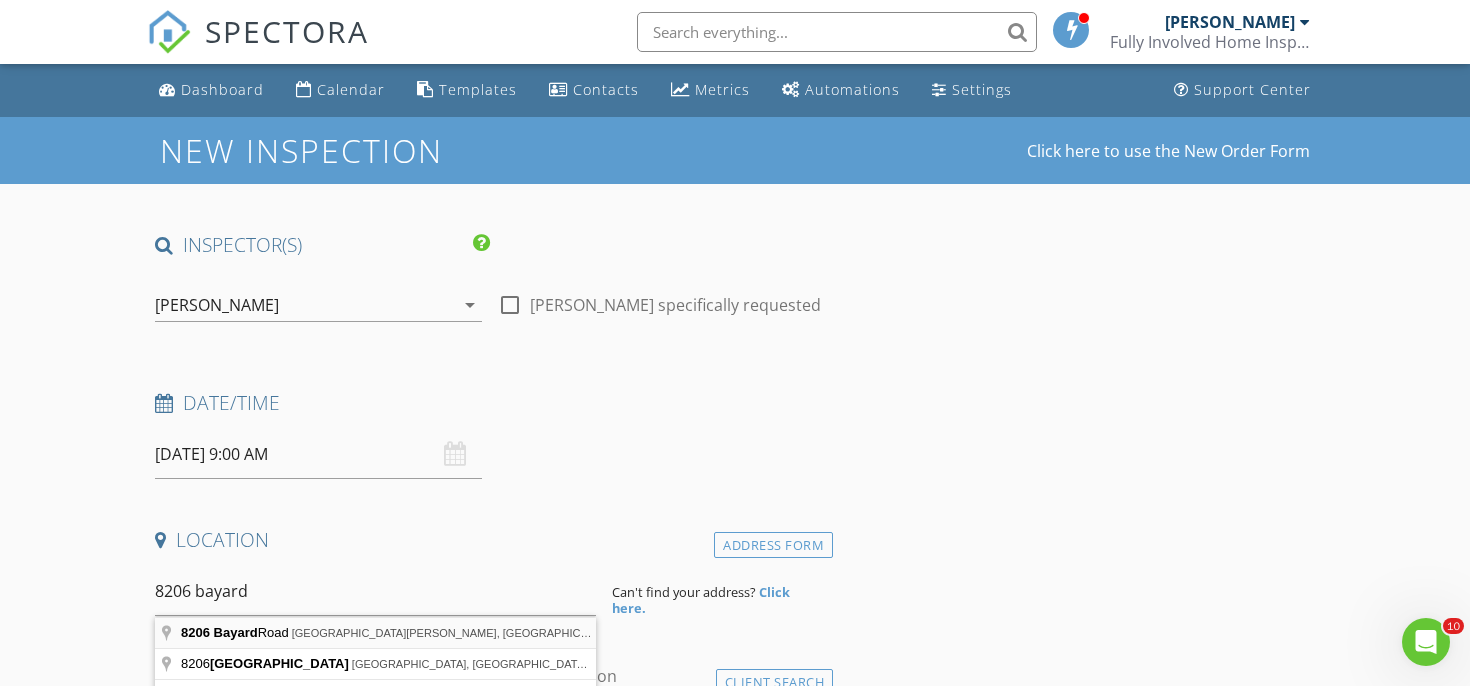 type on "8206 Bayard Road, Fort Pierce, FL, USA" 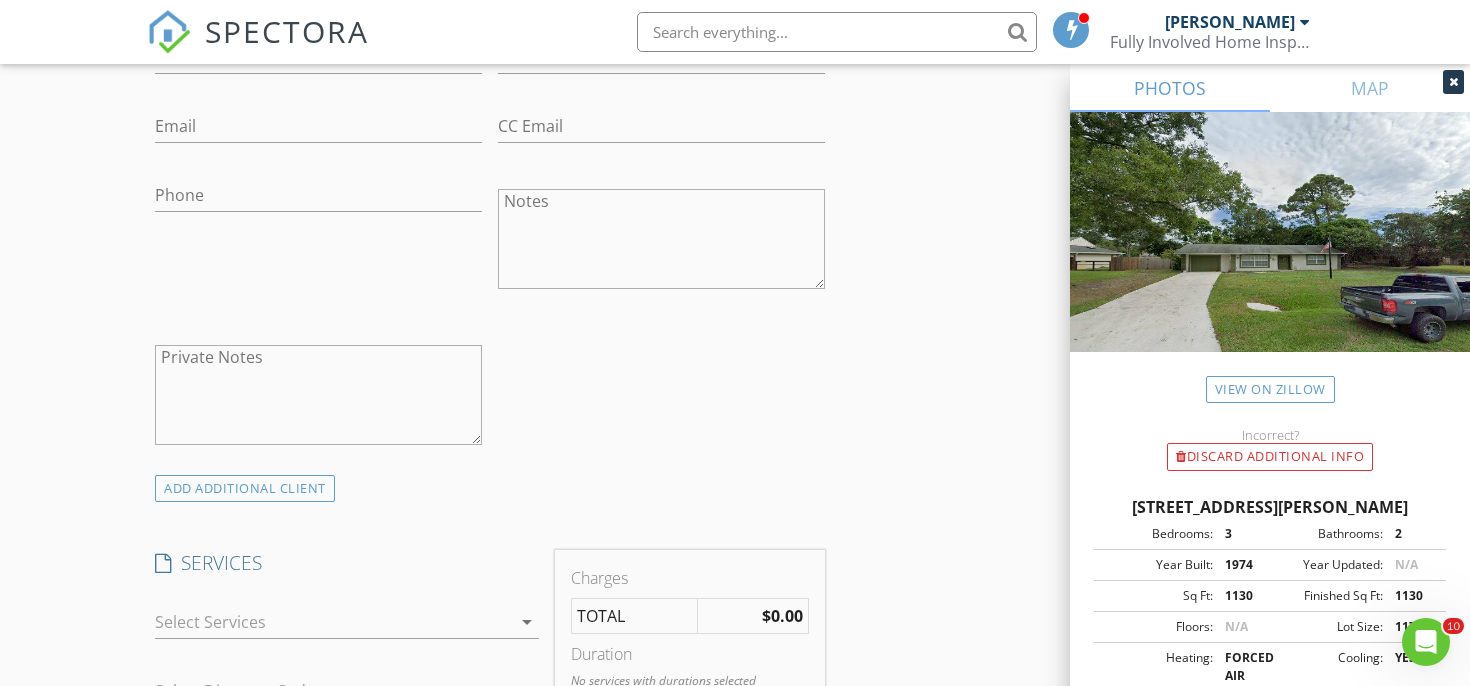 scroll, scrollTop: 1324, scrollLeft: 0, axis: vertical 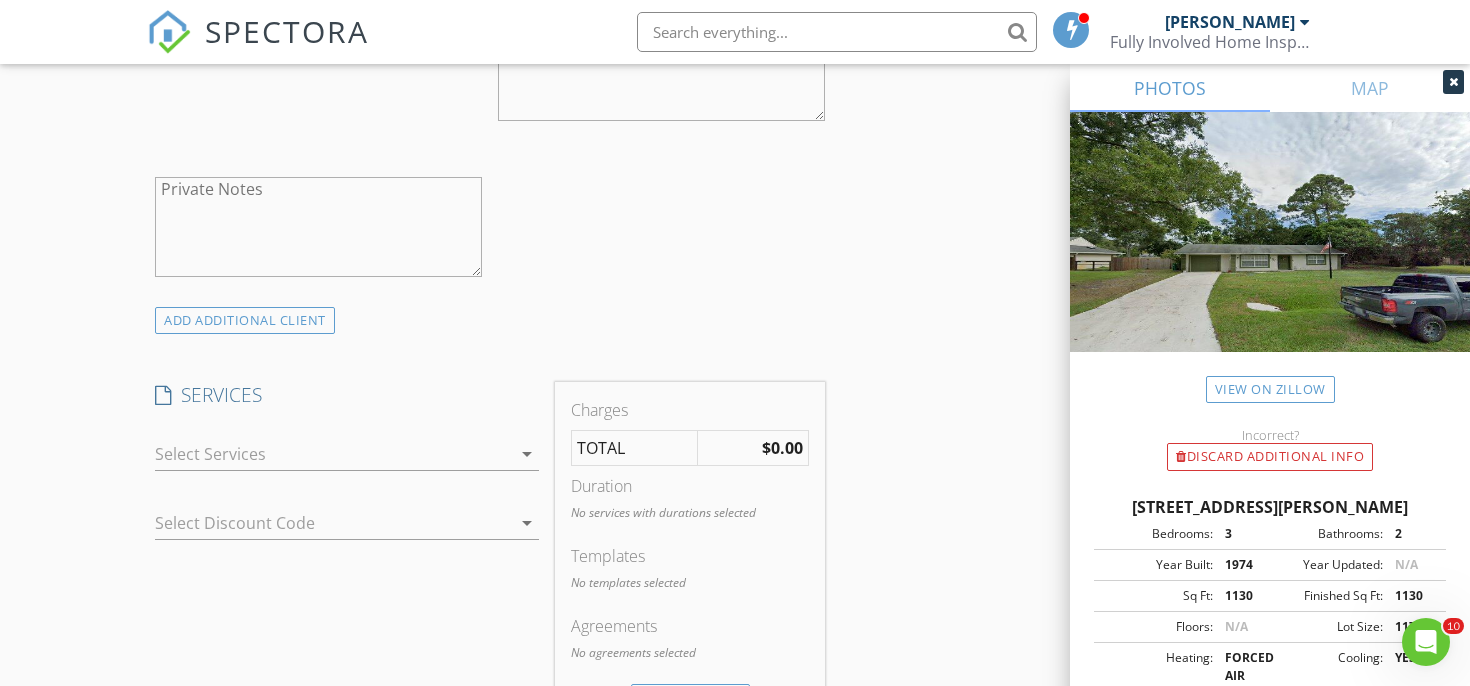 click at bounding box center [333, 454] 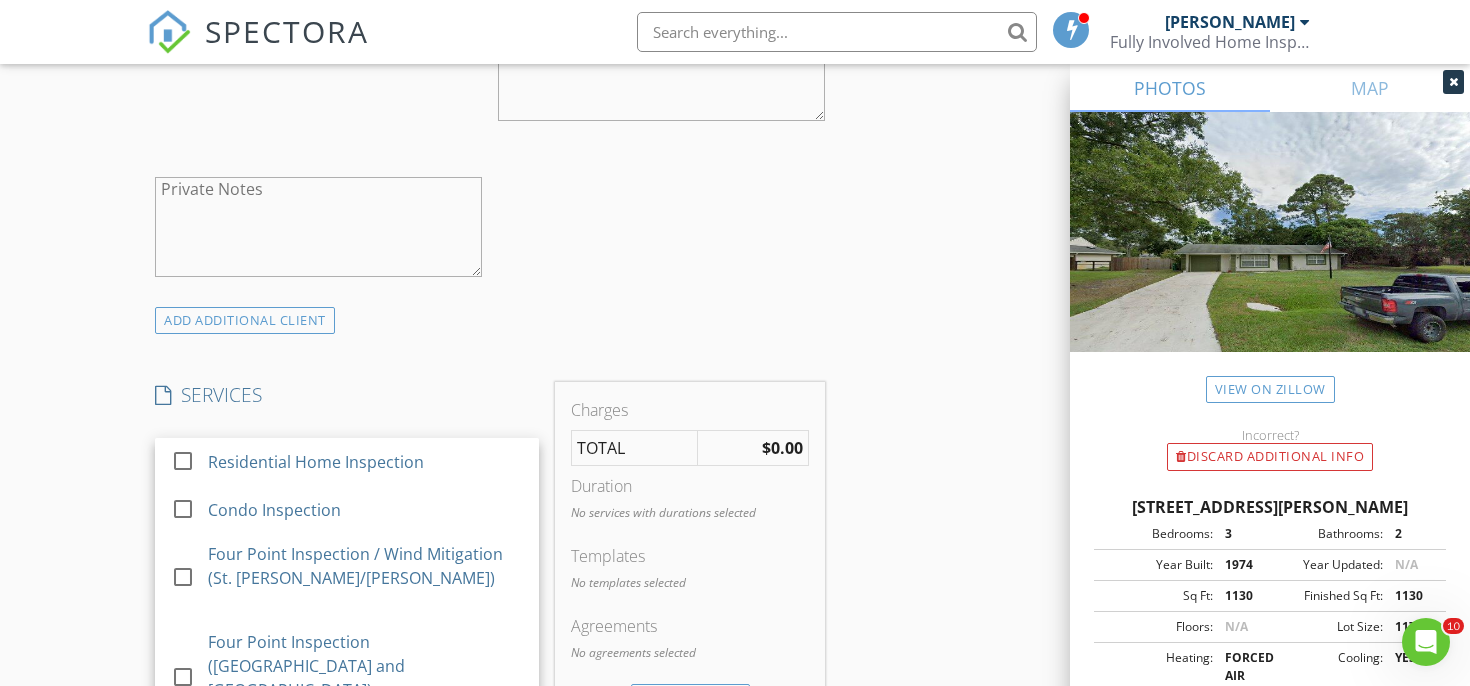 click on "Residential Home Inspection" at bounding box center [365, 462] 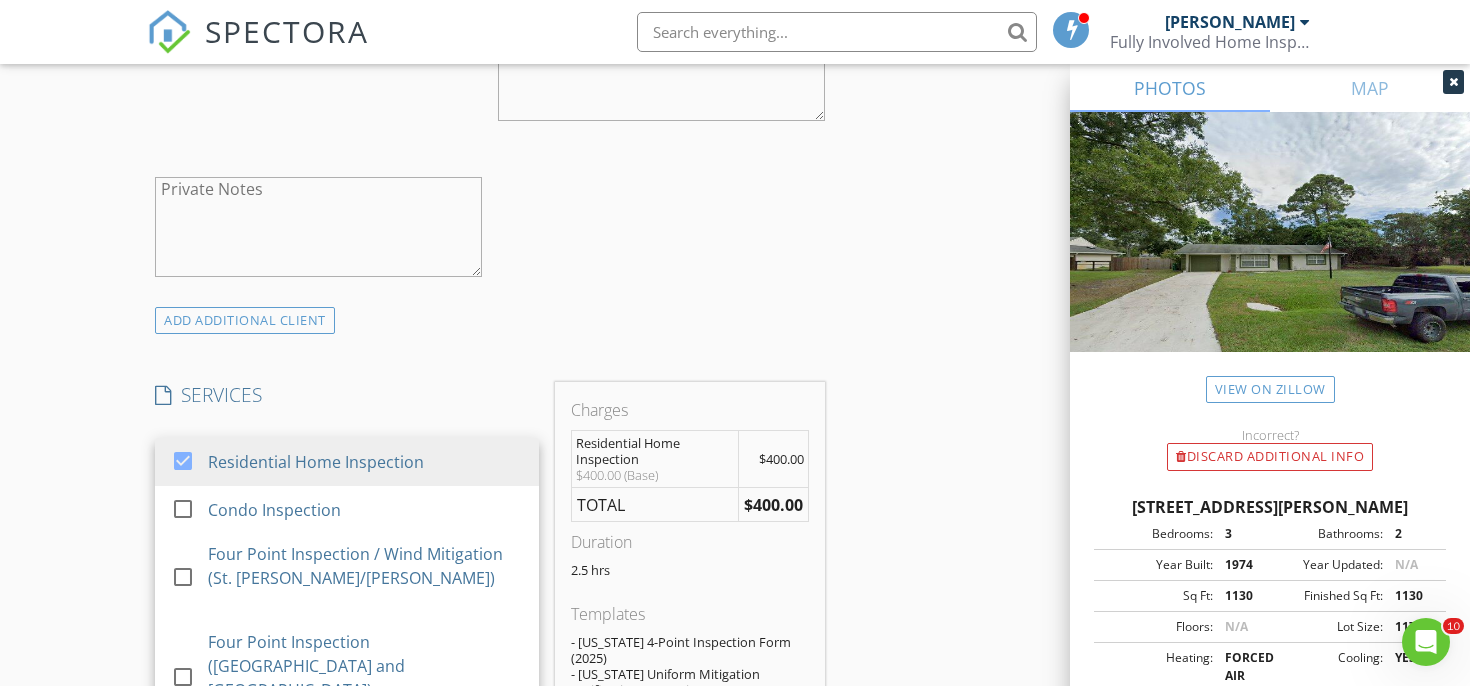 click on "New Inspection
Click here to use the New Order Form
INSPECTOR(S)
check_box   Chris Marton   PRIMARY   Chris Marton arrow_drop_down   check_box_outline_blank Chris Marton specifically requested
Date/Time
07/17/2025 9:00 AM
Location
Address Search       Address 8206 Bayard Rd   Unit   City Fort Pierce   State FL   Zip 34951   County St. Lucie     Square Feet 1130   Year Built 1974   Foundation arrow_drop_down     Chris Marton     30.8 miles     (39 minutes)
client
check_box Enable Client CC email for this inspection   Client Search     check_box_outline_blank Client is a Company/Organization     First Name   Last Name   Email   CC Email   Phone           Notes   Private Notes
ADD ADDITIONAL client
SERVICES
check_box   Residential Home Inspection" at bounding box center [735, 673] 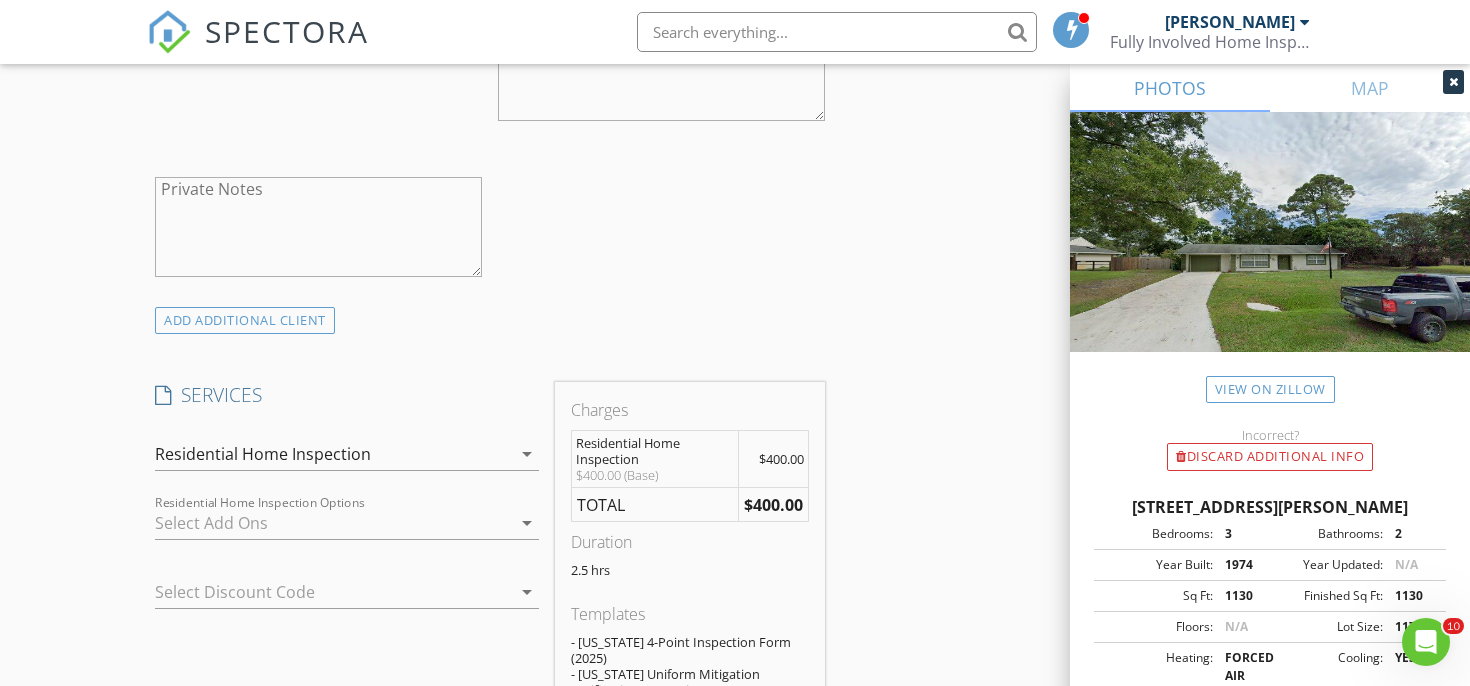 click at bounding box center [333, 523] 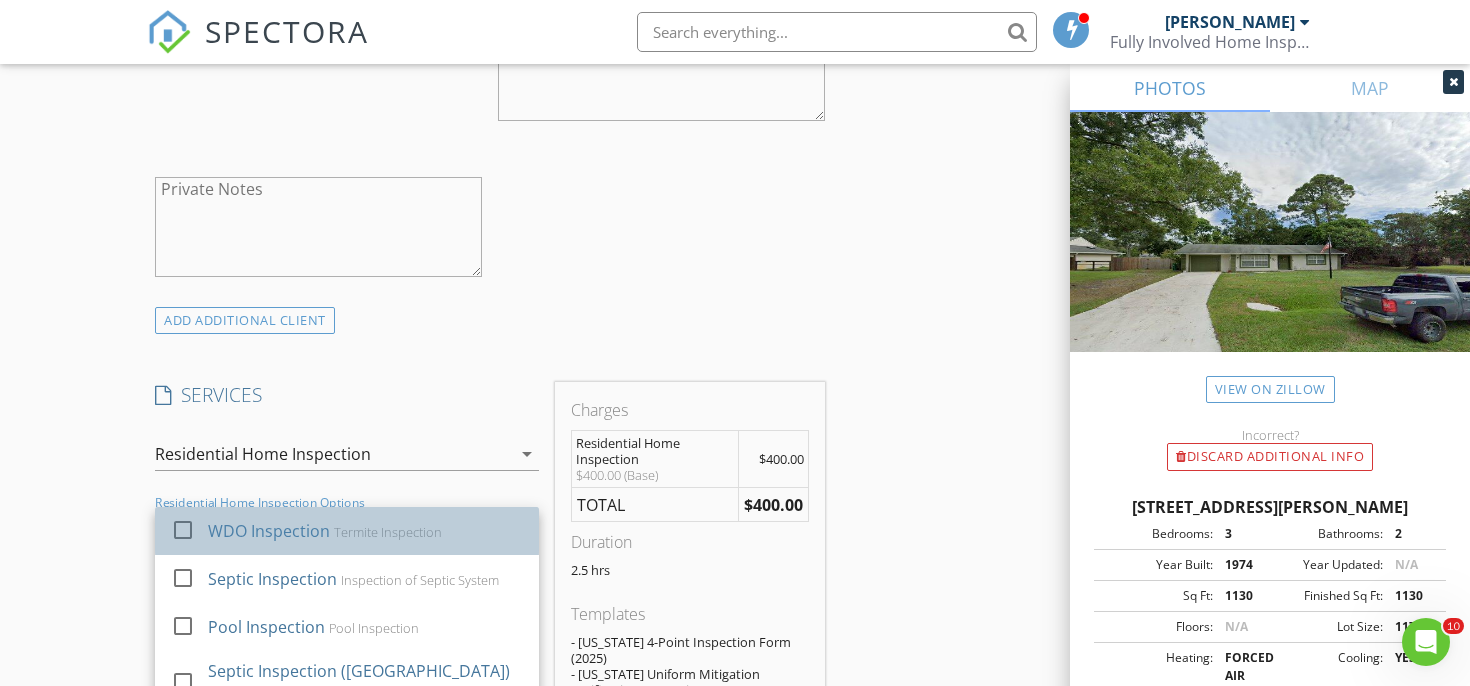 click on "WDO Inspection" at bounding box center [269, 531] 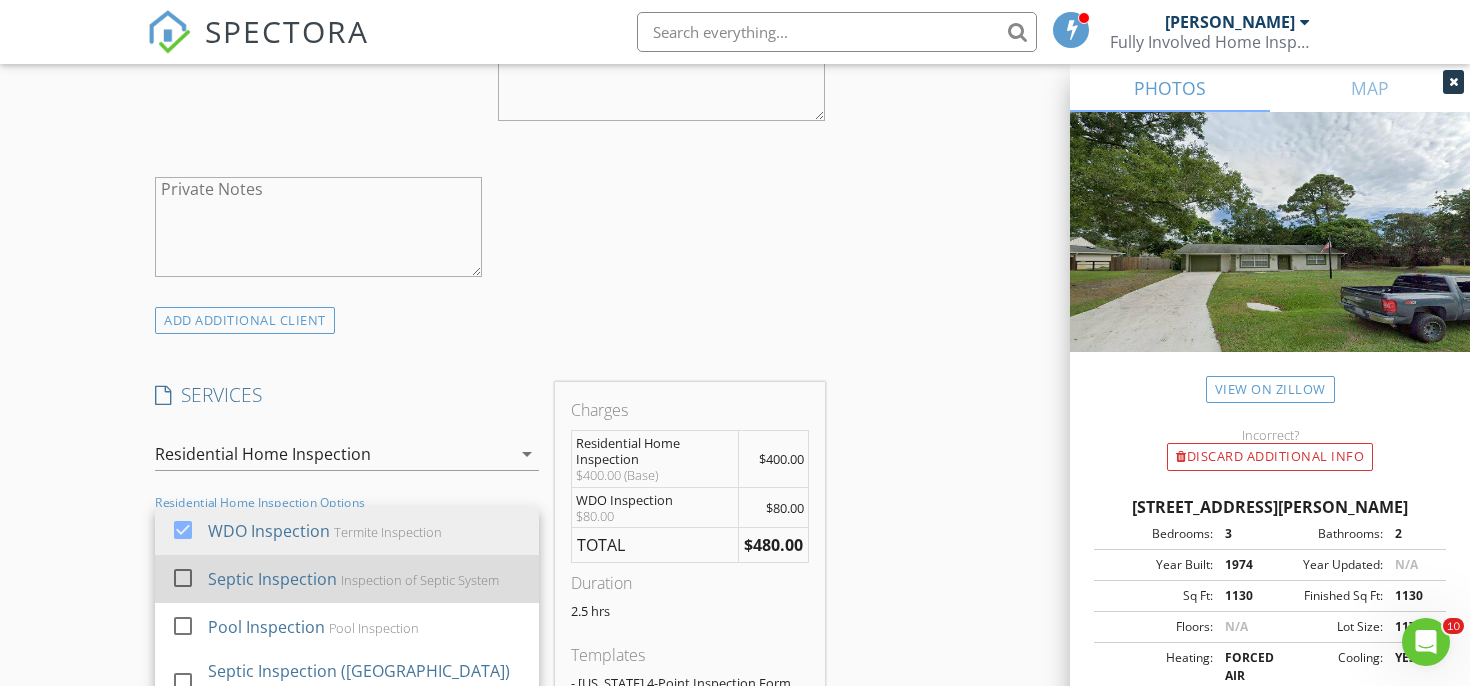 click on "Septic Inspection" at bounding box center (272, 579) 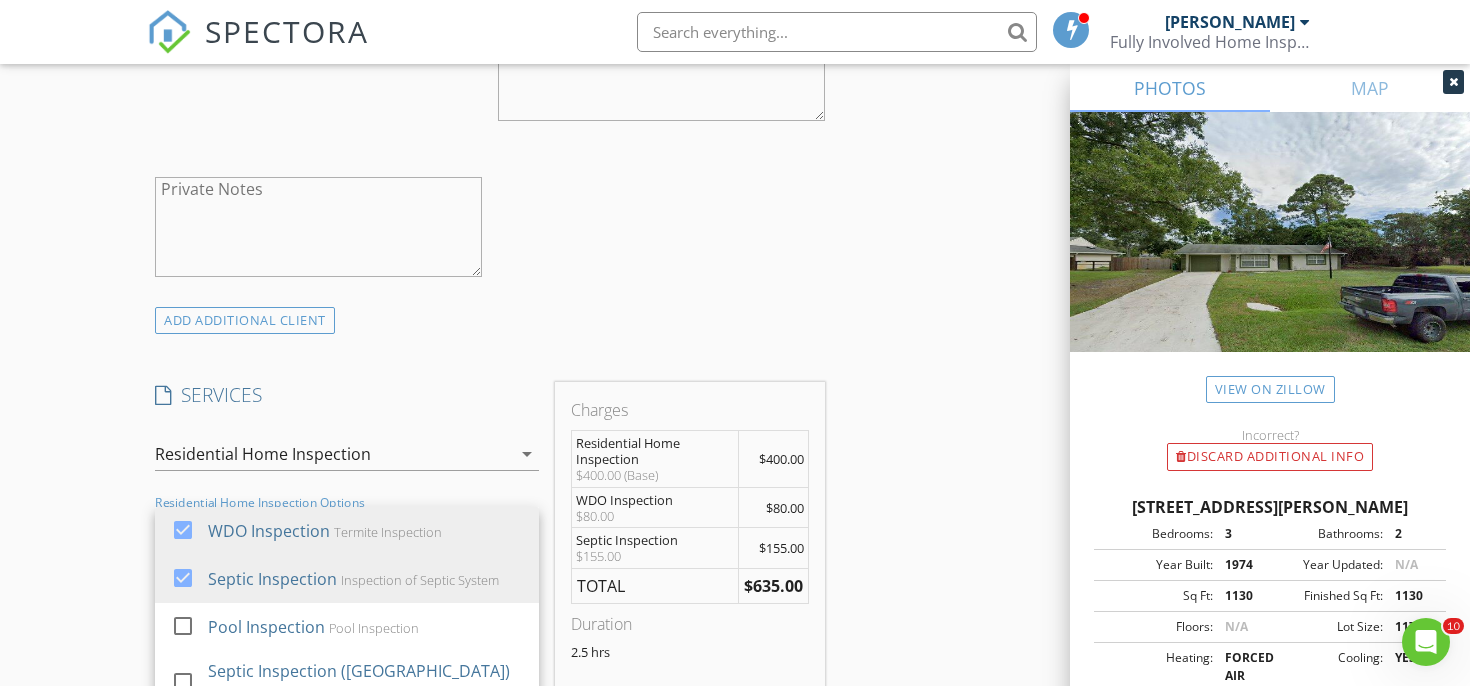 click on "check_box_outline_blank Client is a Company/Organization     First Name   Last Name   Email   CC Email   Phone           Notes   Private Notes" at bounding box center [490, 48] 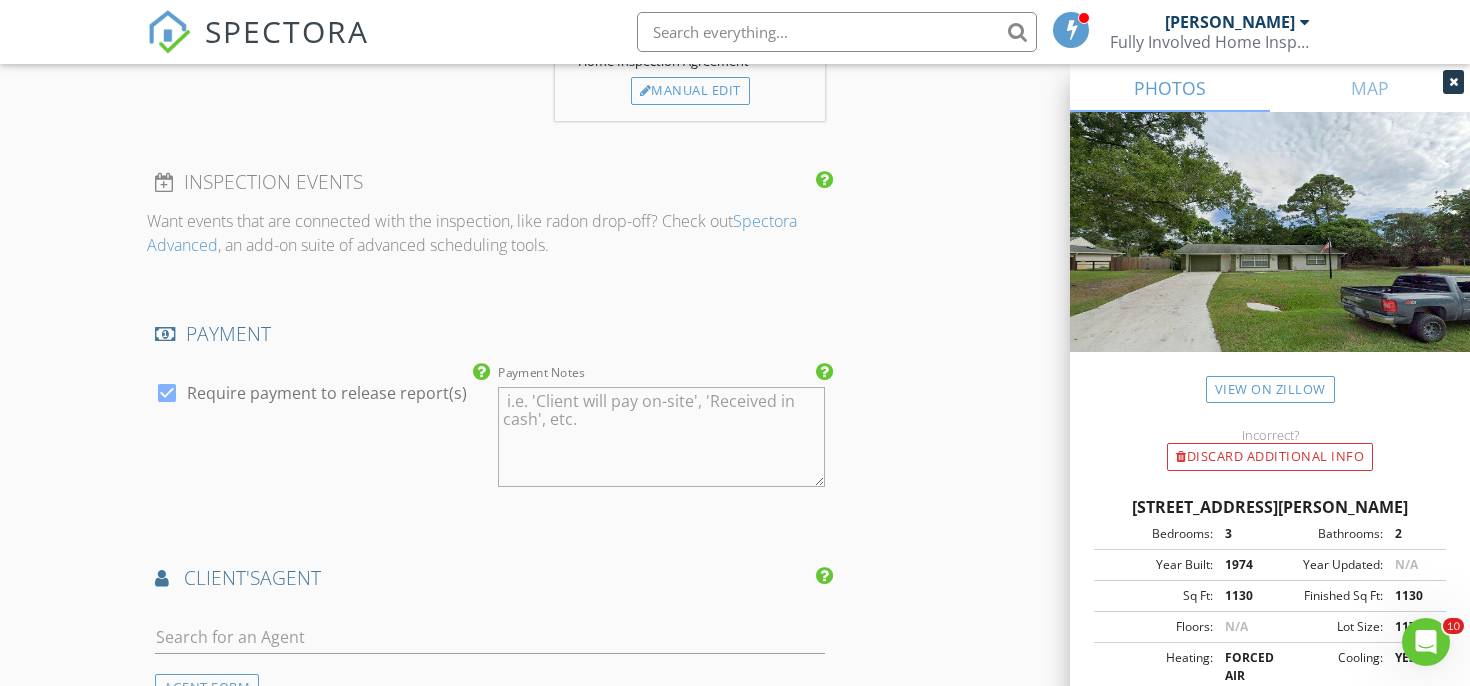 scroll, scrollTop: 2142, scrollLeft: 0, axis: vertical 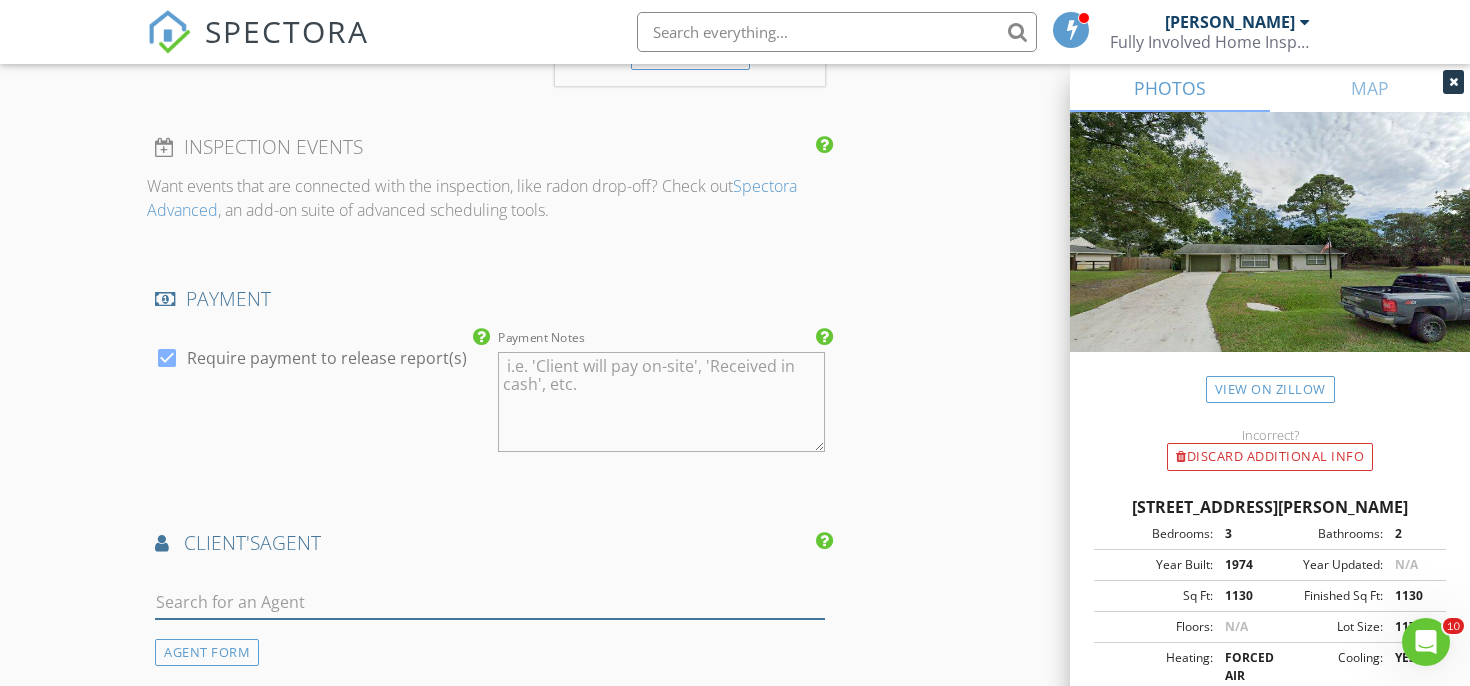 click at bounding box center (490, 602) 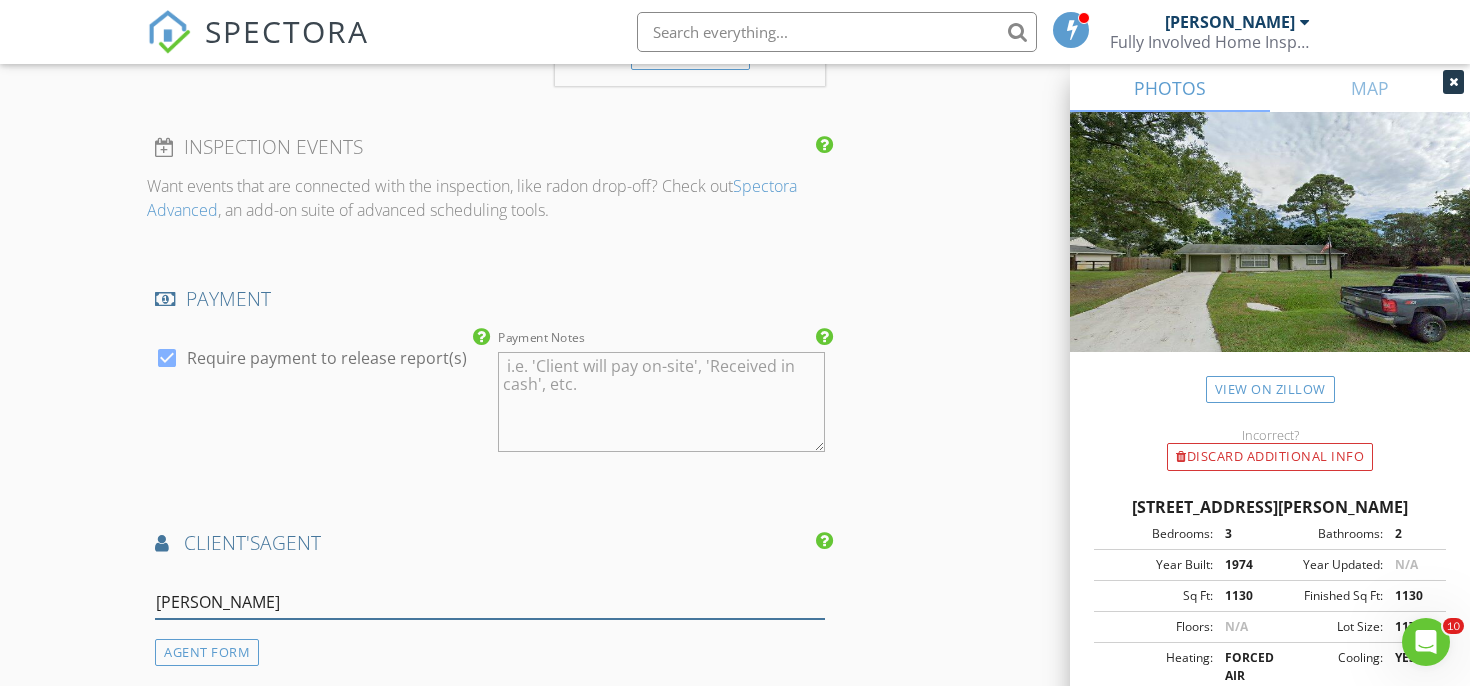 scroll, scrollTop: 2158, scrollLeft: 0, axis: vertical 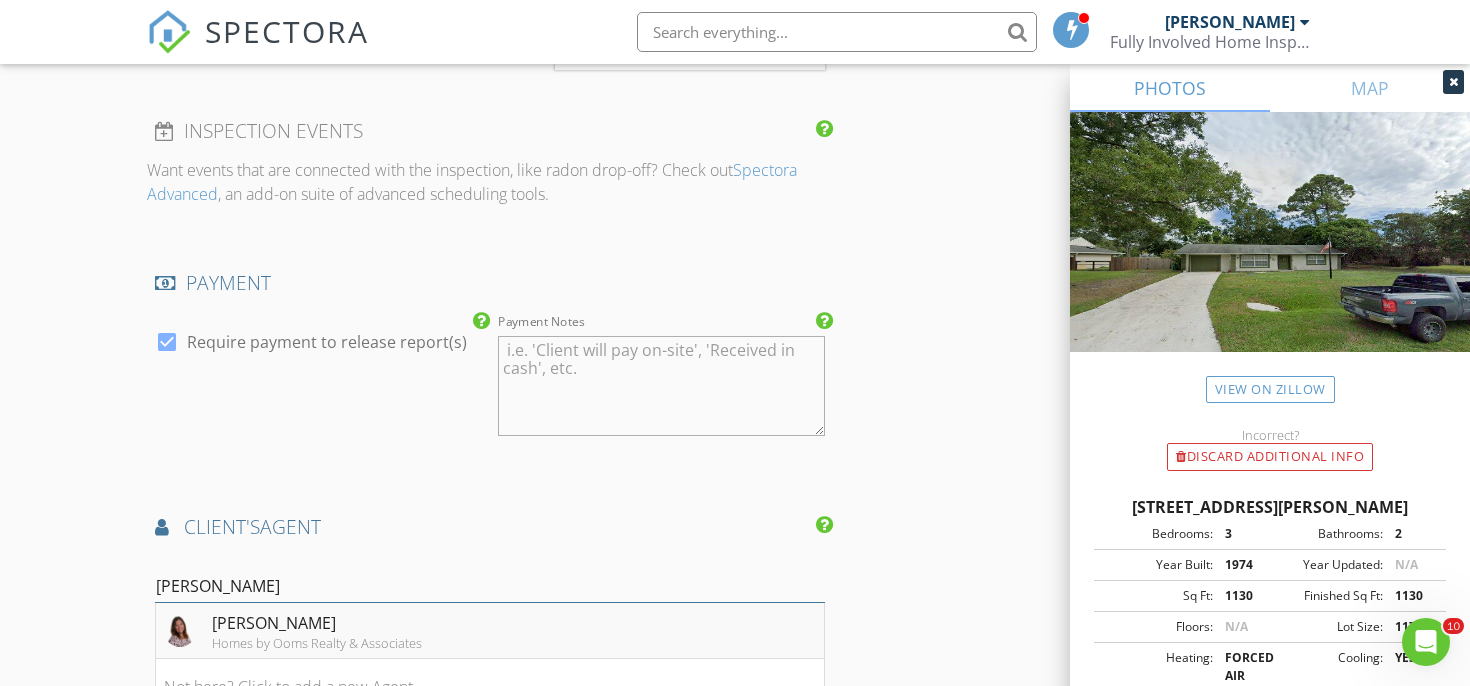 type on "mabel" 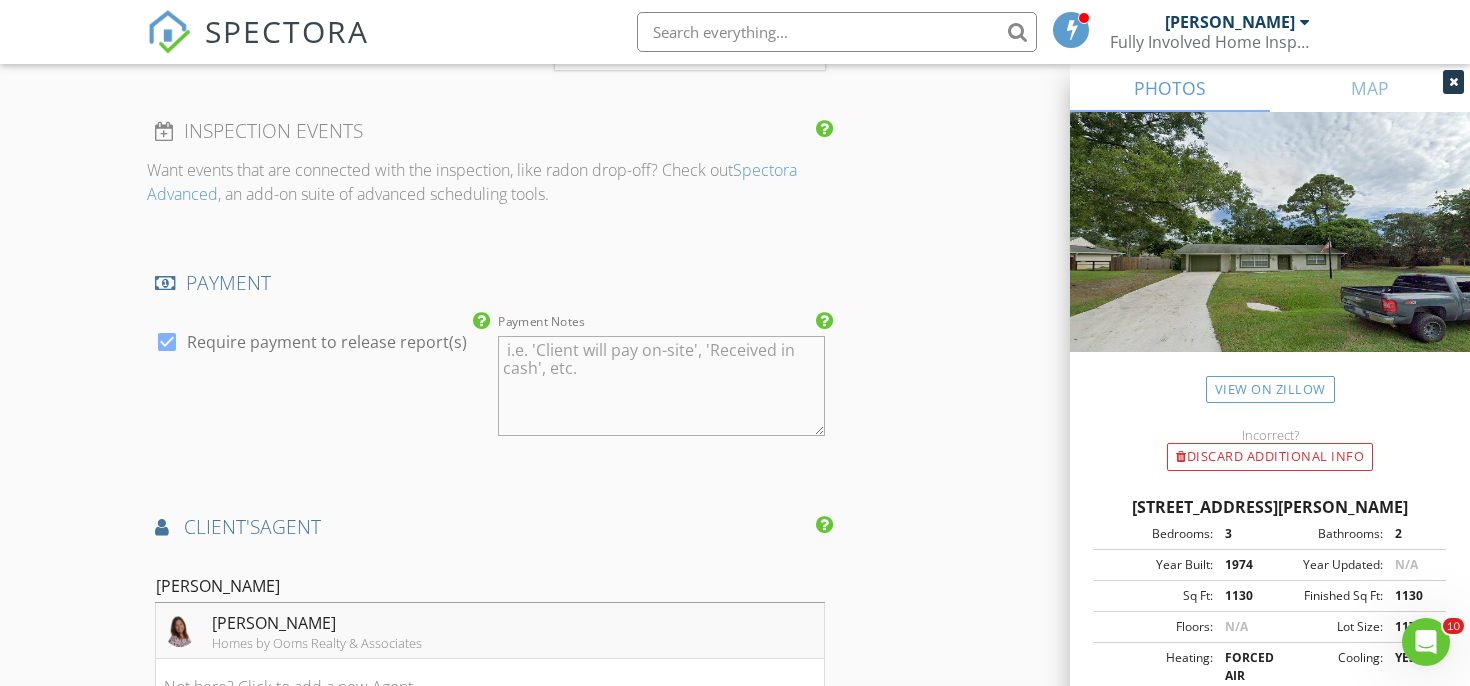 click on "Mabel Ooms" at bounding box center (317, 623) 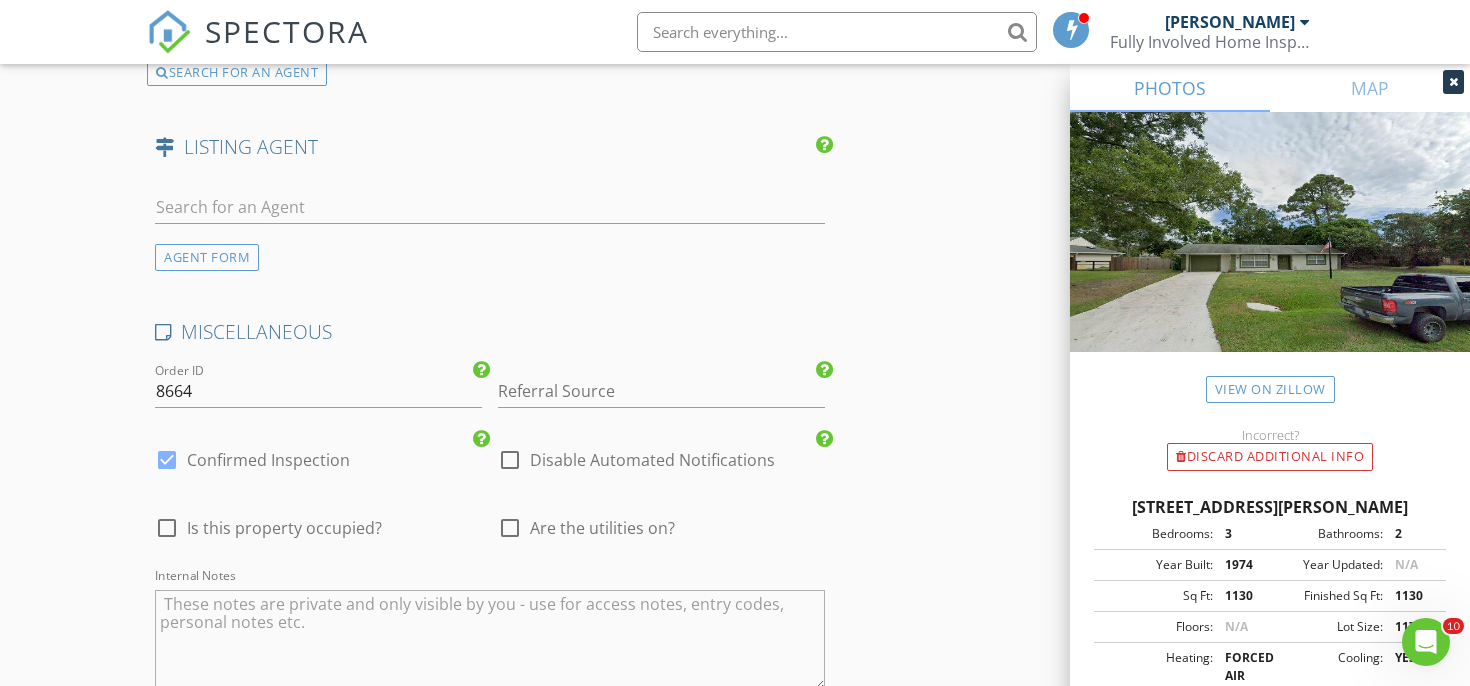 click on "Confirmed Inspection" at bounding box center (268, 460) 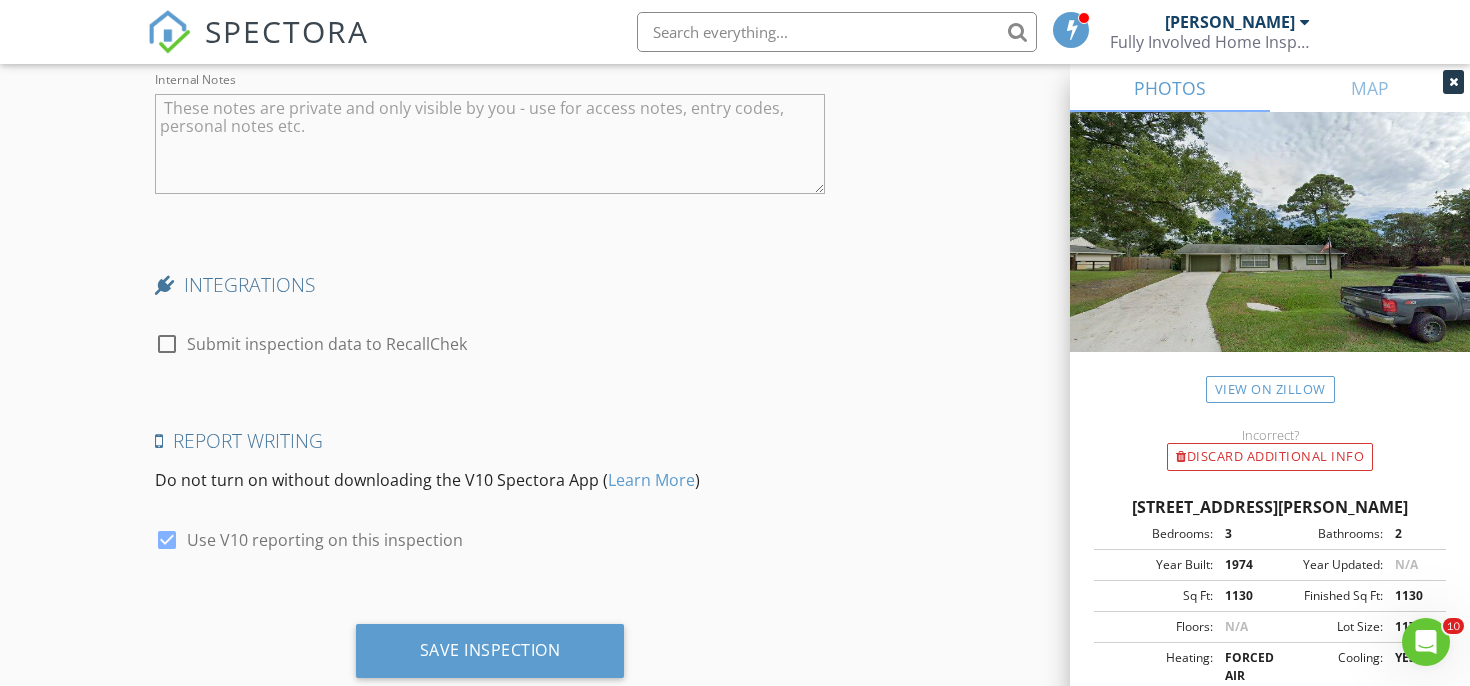 scroll, scrollTop: 3711, scrollLeft: 0, axis: vertical 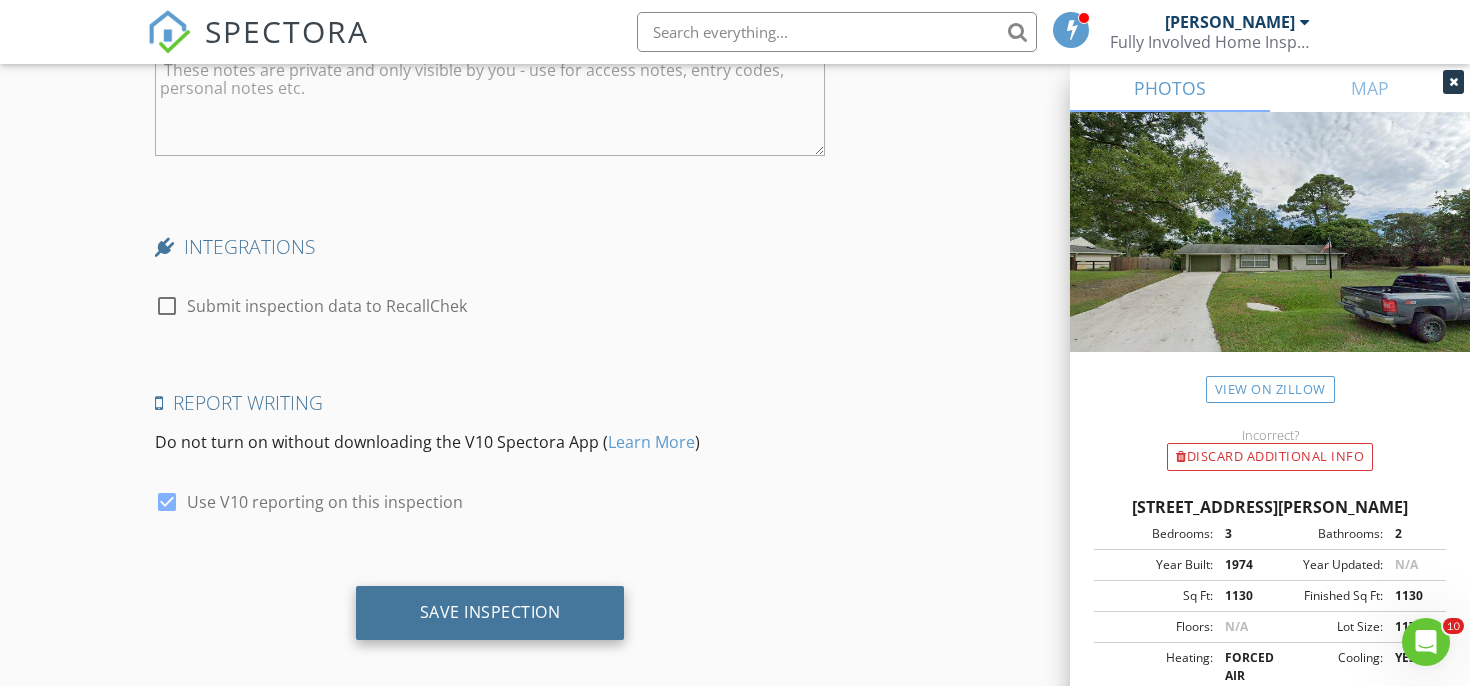 click on "Save Inspection" at bounding box center [490, 612] 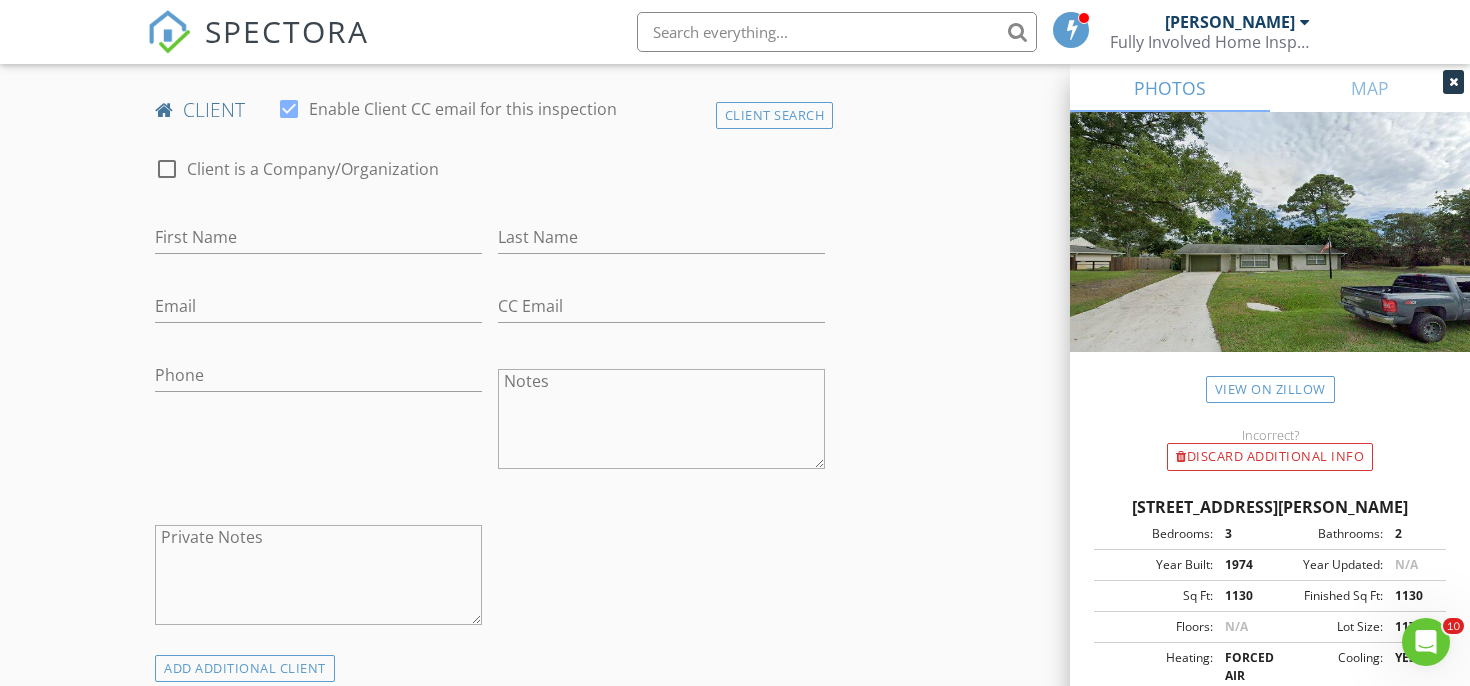 scroll, scrollTop: 0, scrollLeft: 0, axis: both 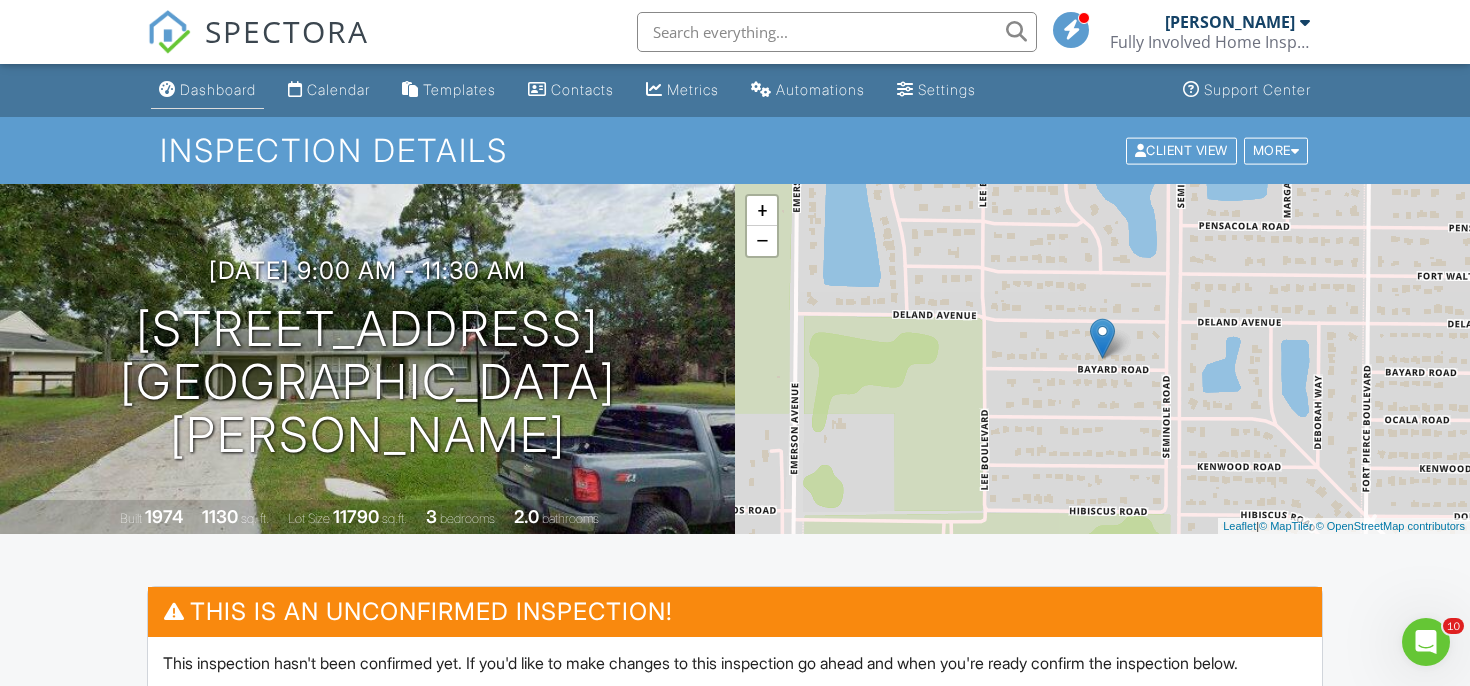 click on "Dashboard" at bounding box center [218, 89] 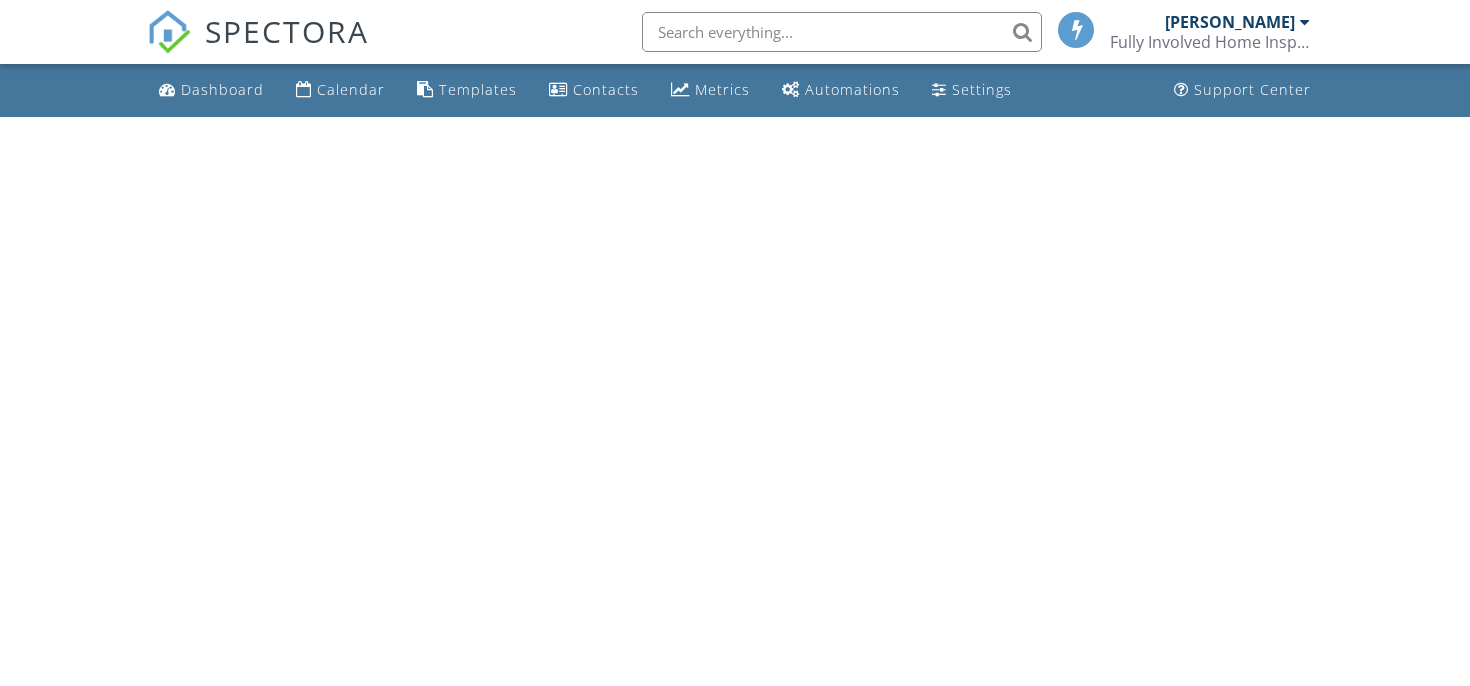 scroll, scrollTop: 0, scrollLeft: 0, axis: both 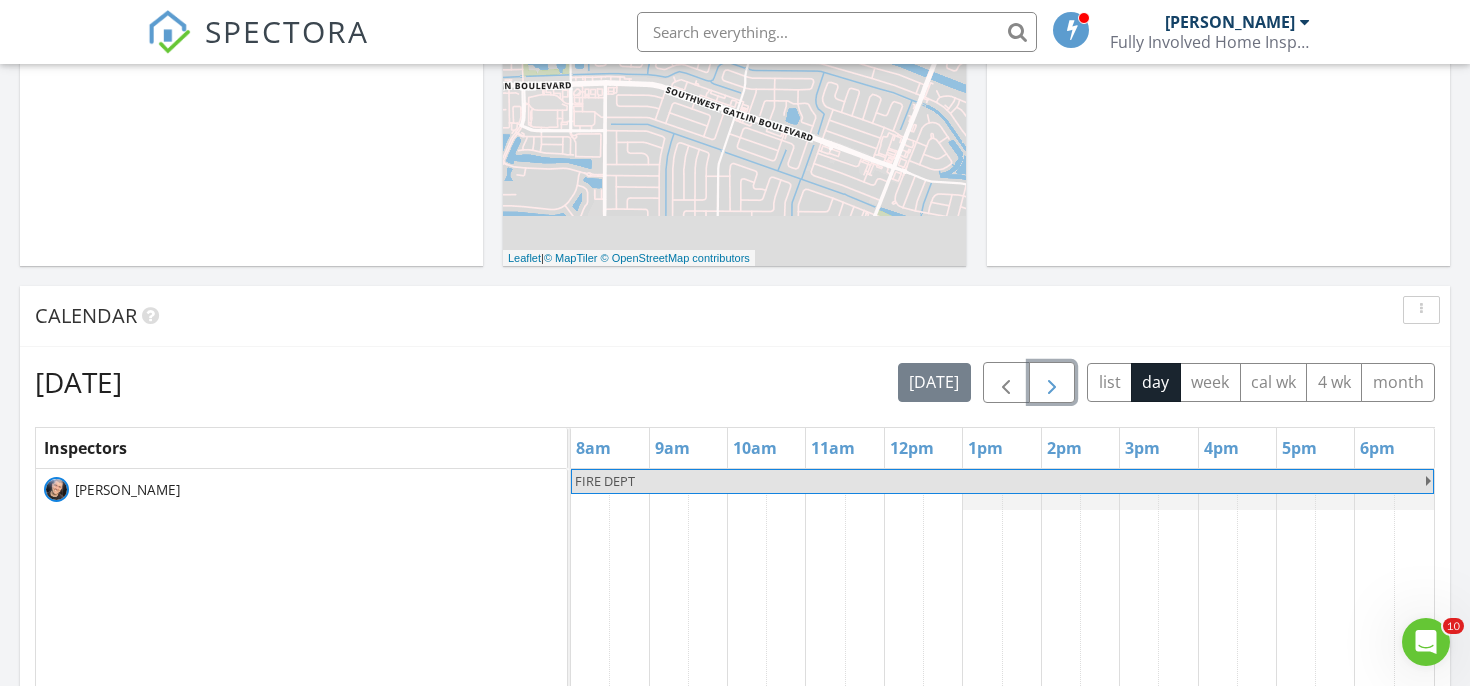 click at bounding box center (1052, 383) 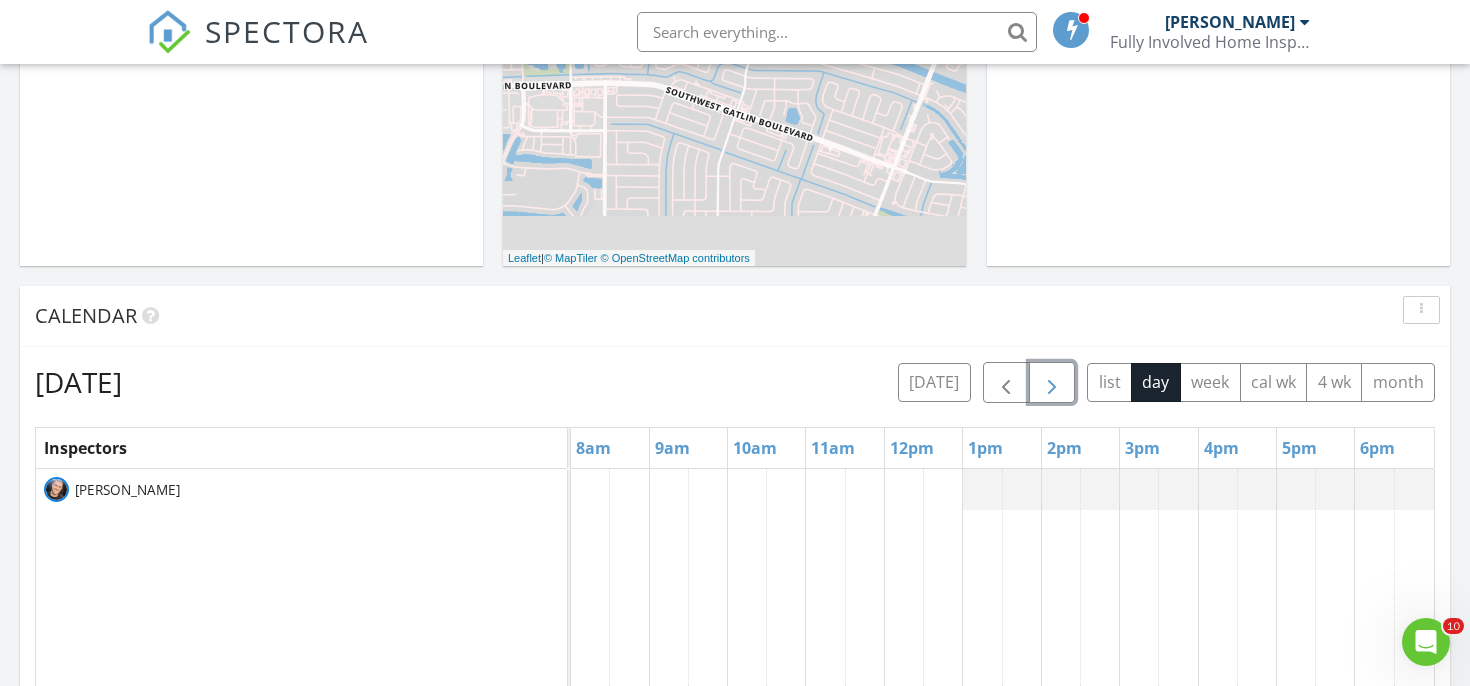 click at bounding box center [1052, 383] 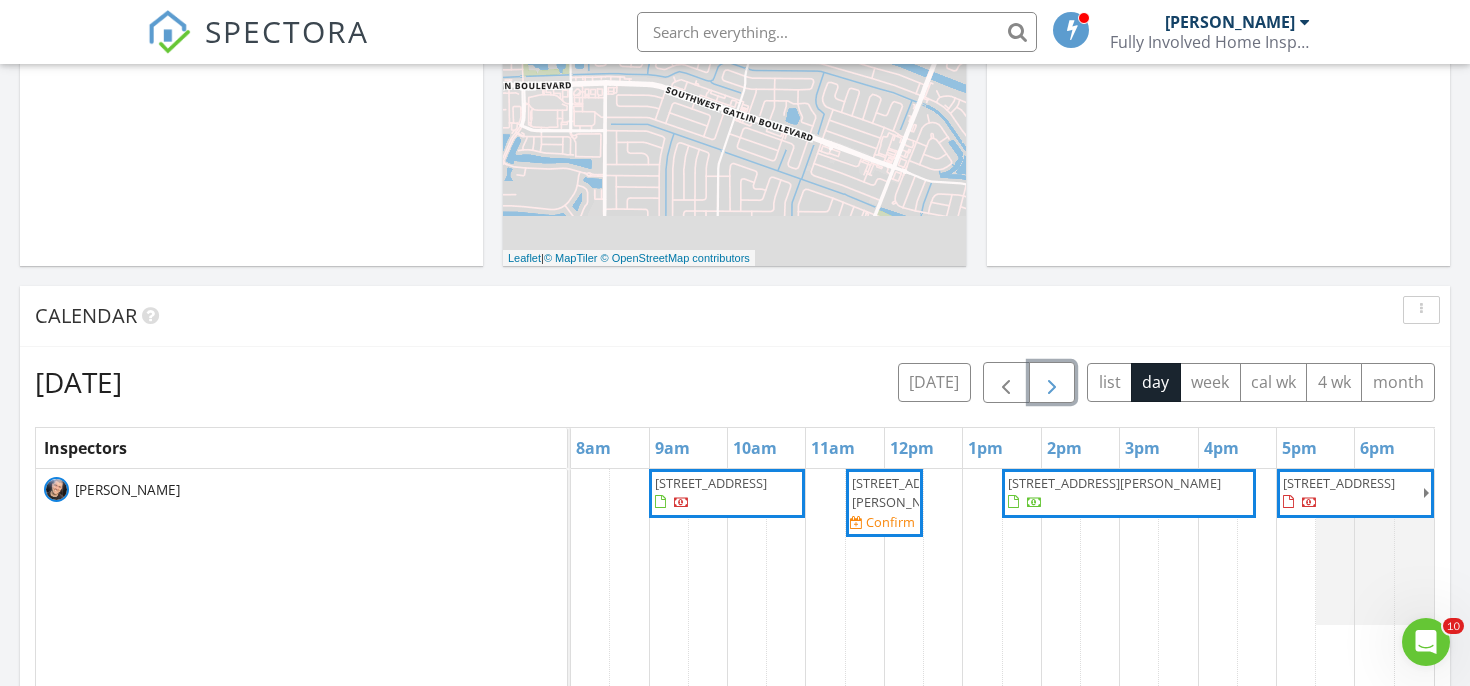 click at bounding box center [1052, 383] 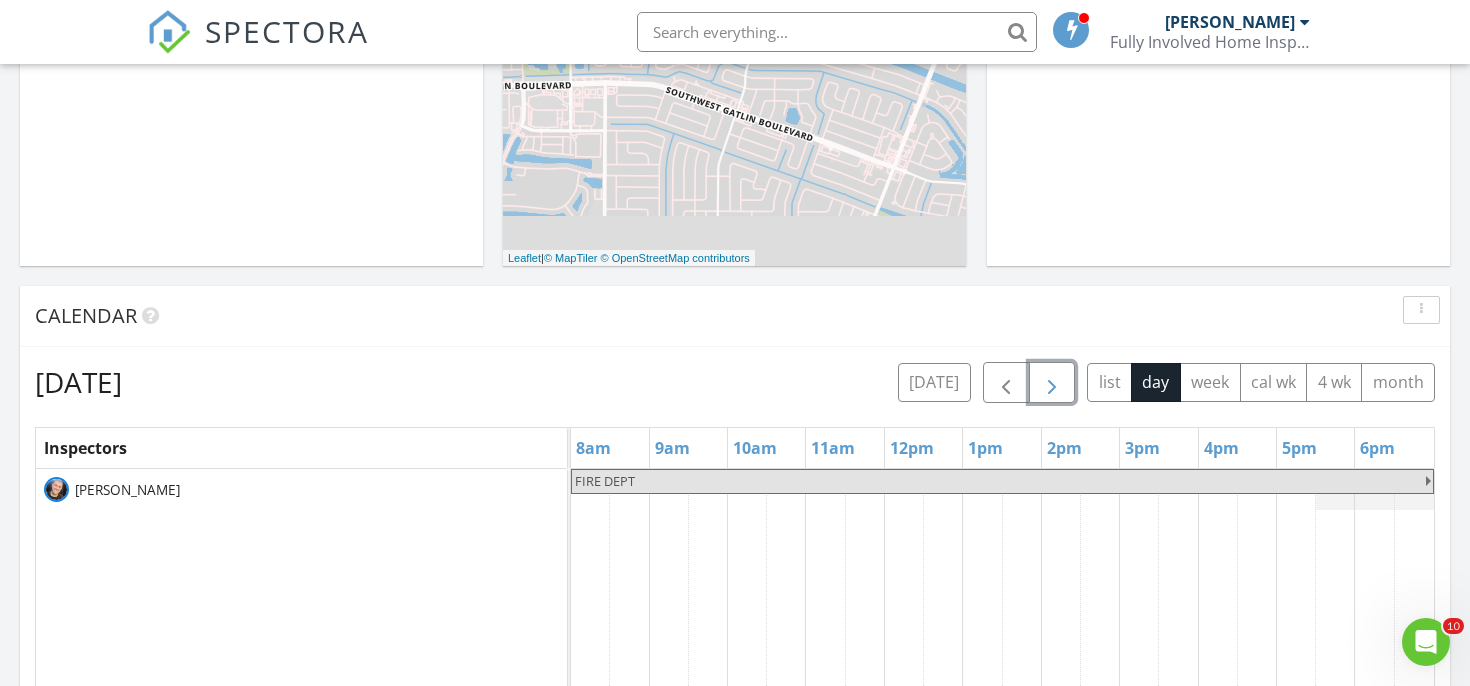 click at bounding box center (1052, 383) 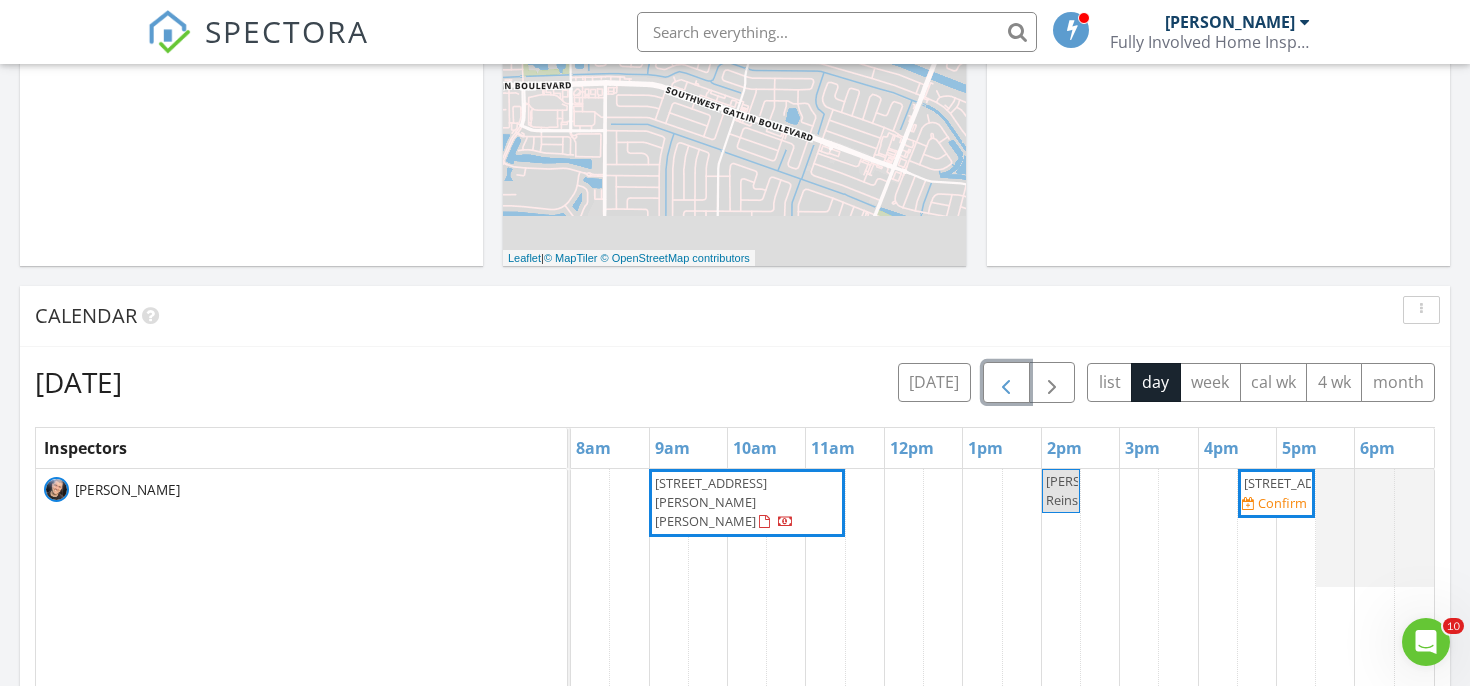 click at bounding box center (1006, 382) 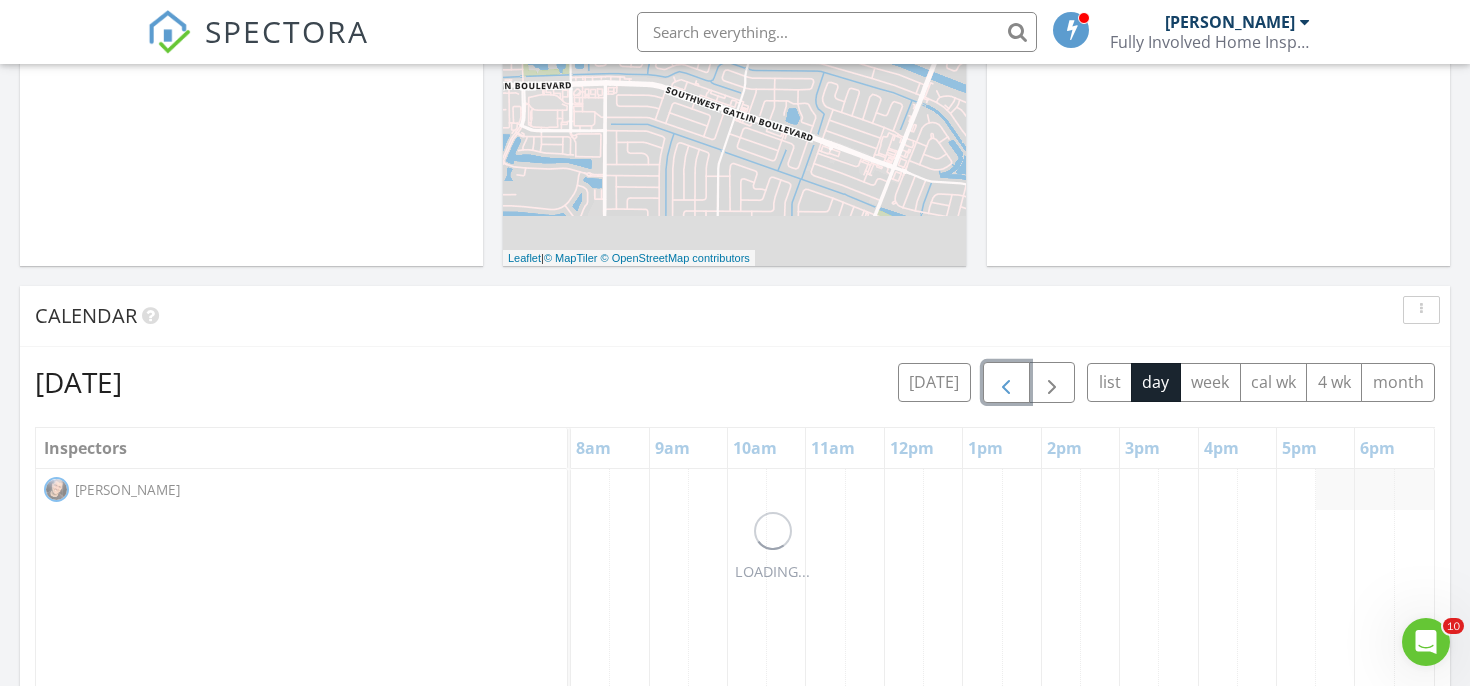 click at bounding box center (1006, 382) 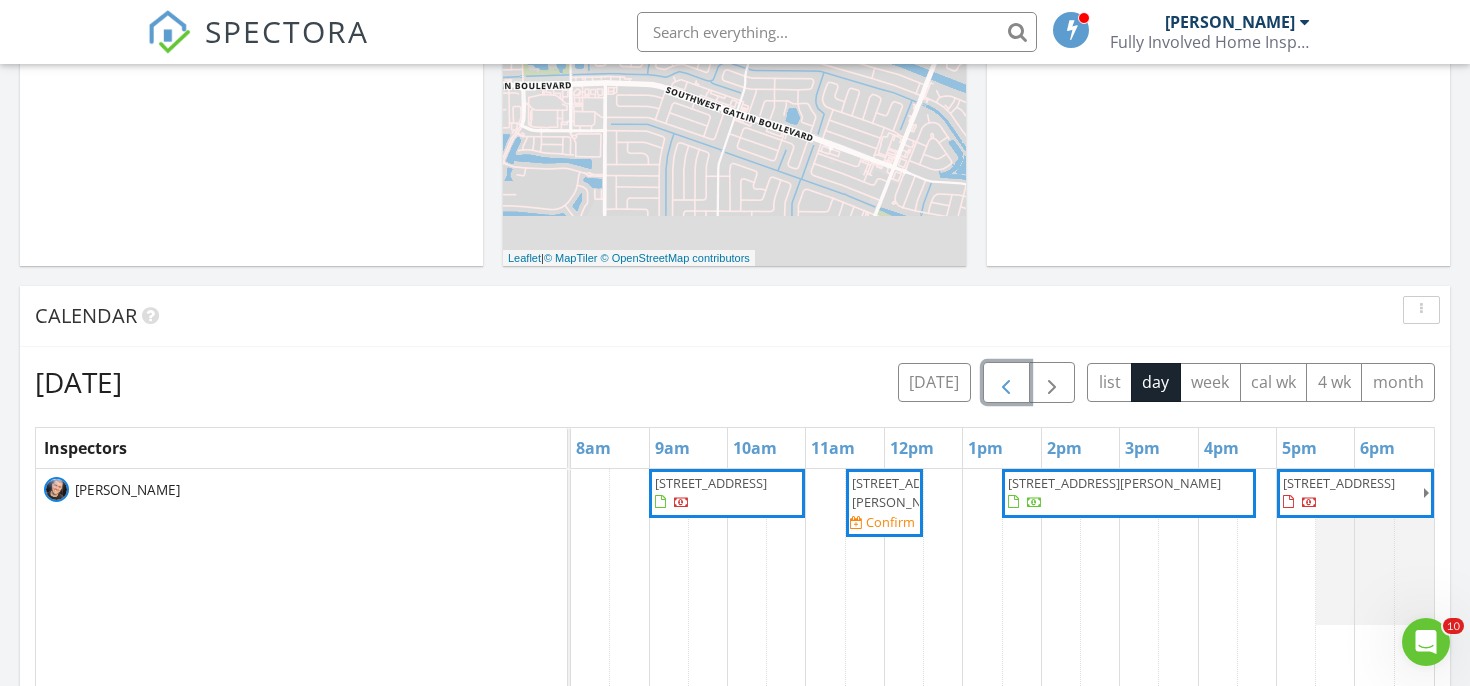 click at bounding box center (1006, 382) 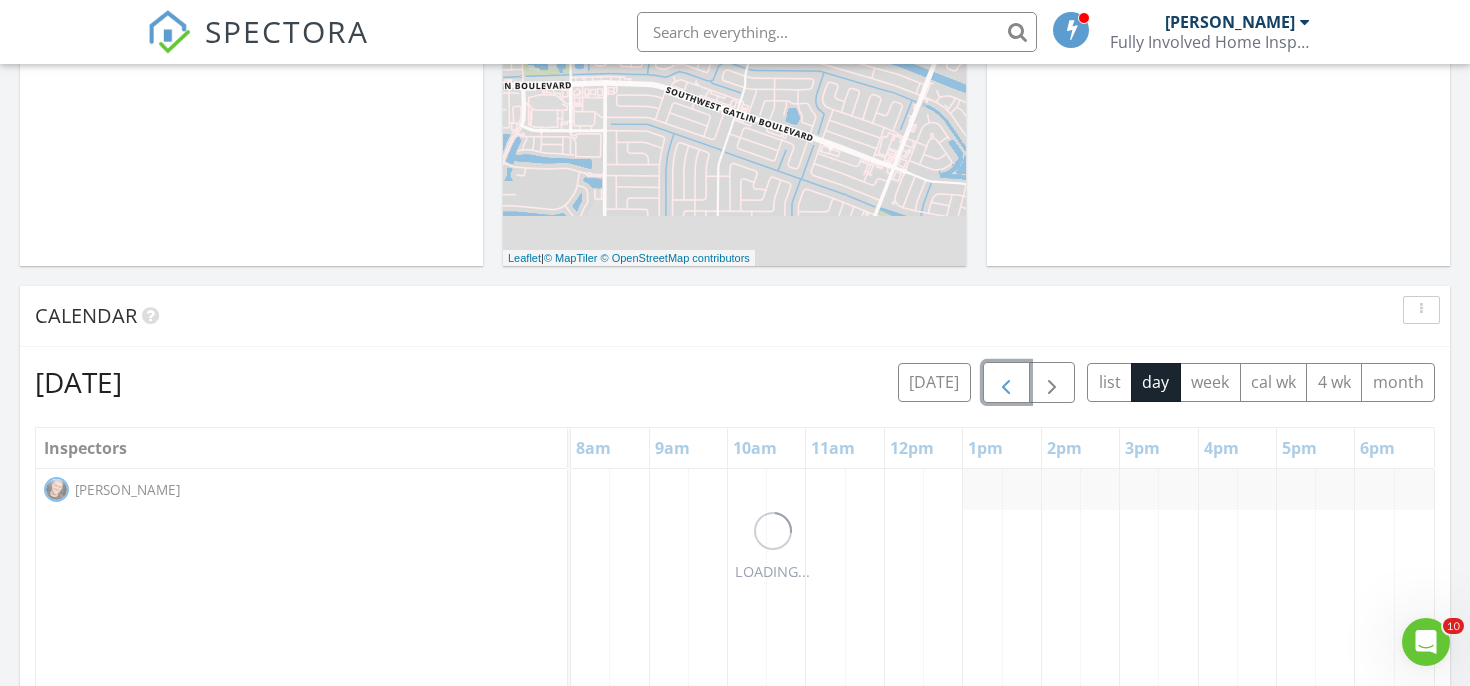 click at bounding box center (1006, 382) 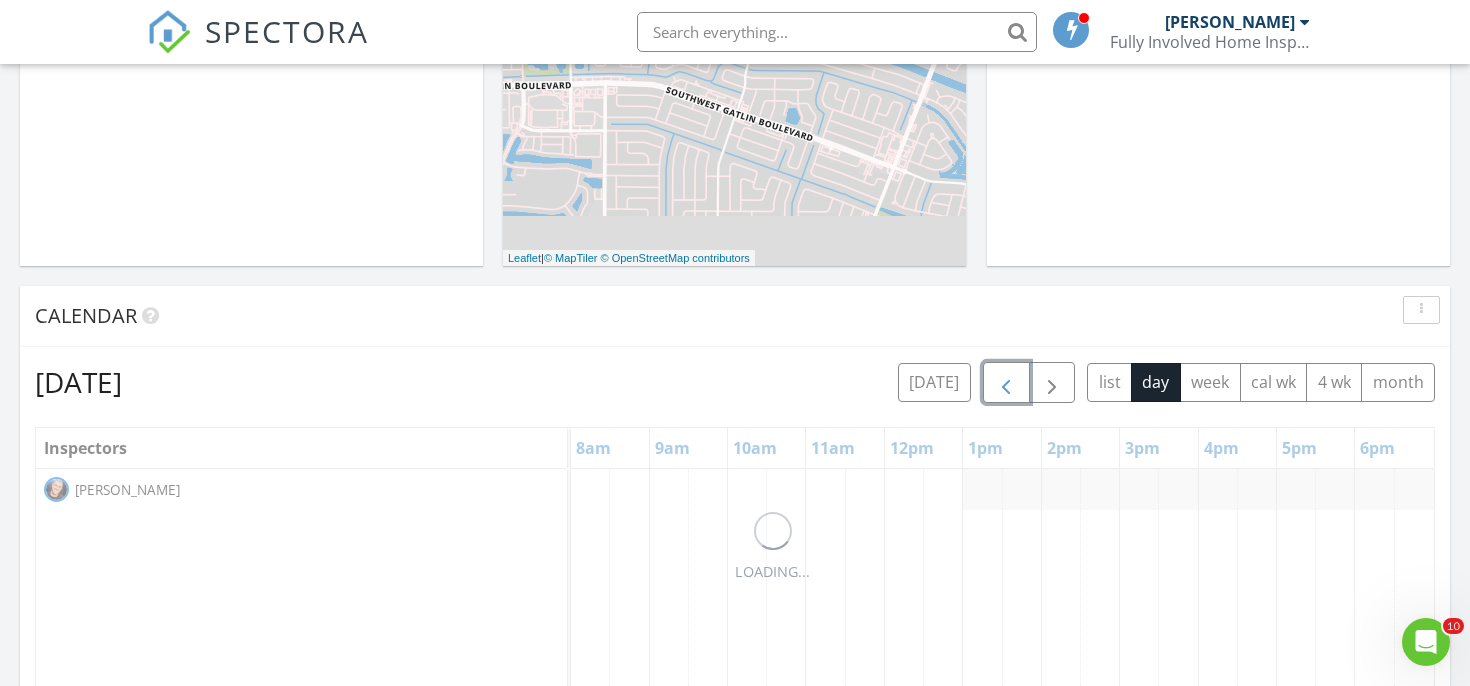 click at bounding box center (1006, 382) 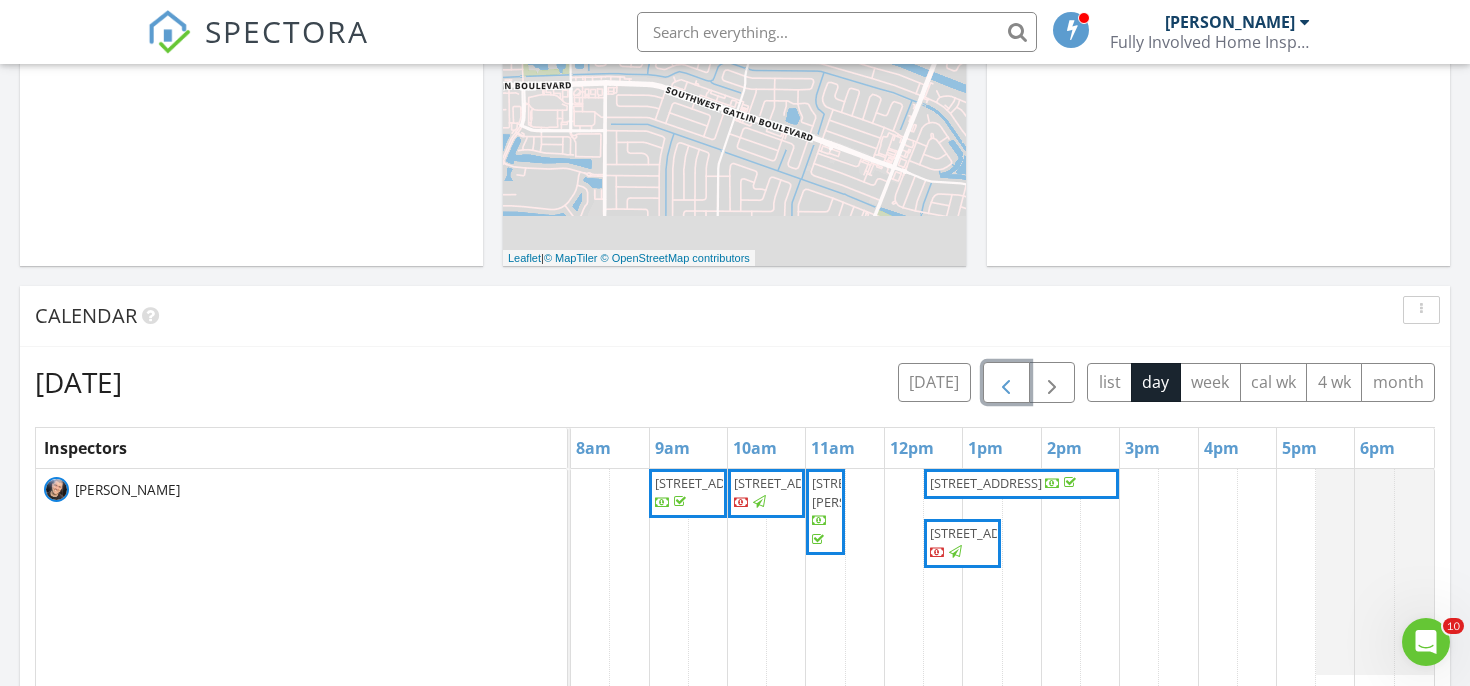 click on "545 SE St Lucie Blvd, Stuart 34996" at bounding box center [868, 492] 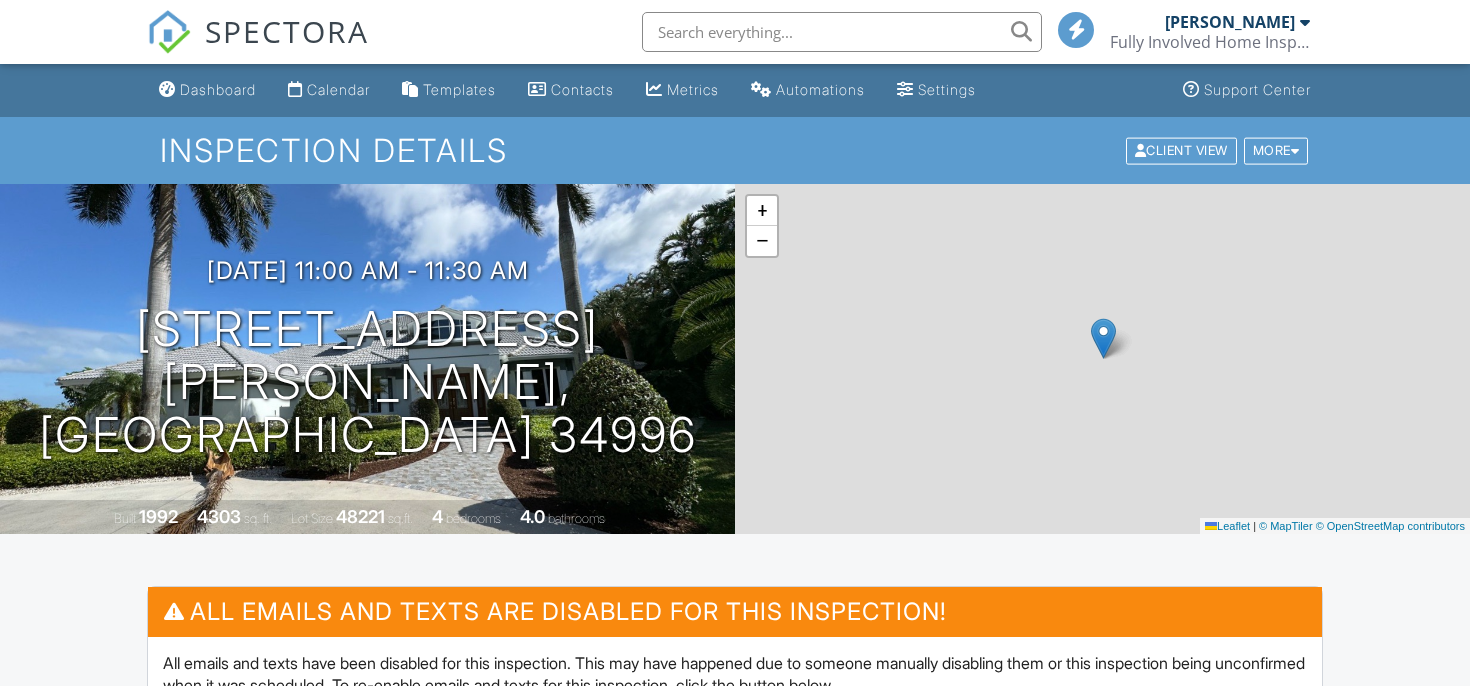 scroll, scrollTop: 545, scrollLeft: 0, axis: vertical 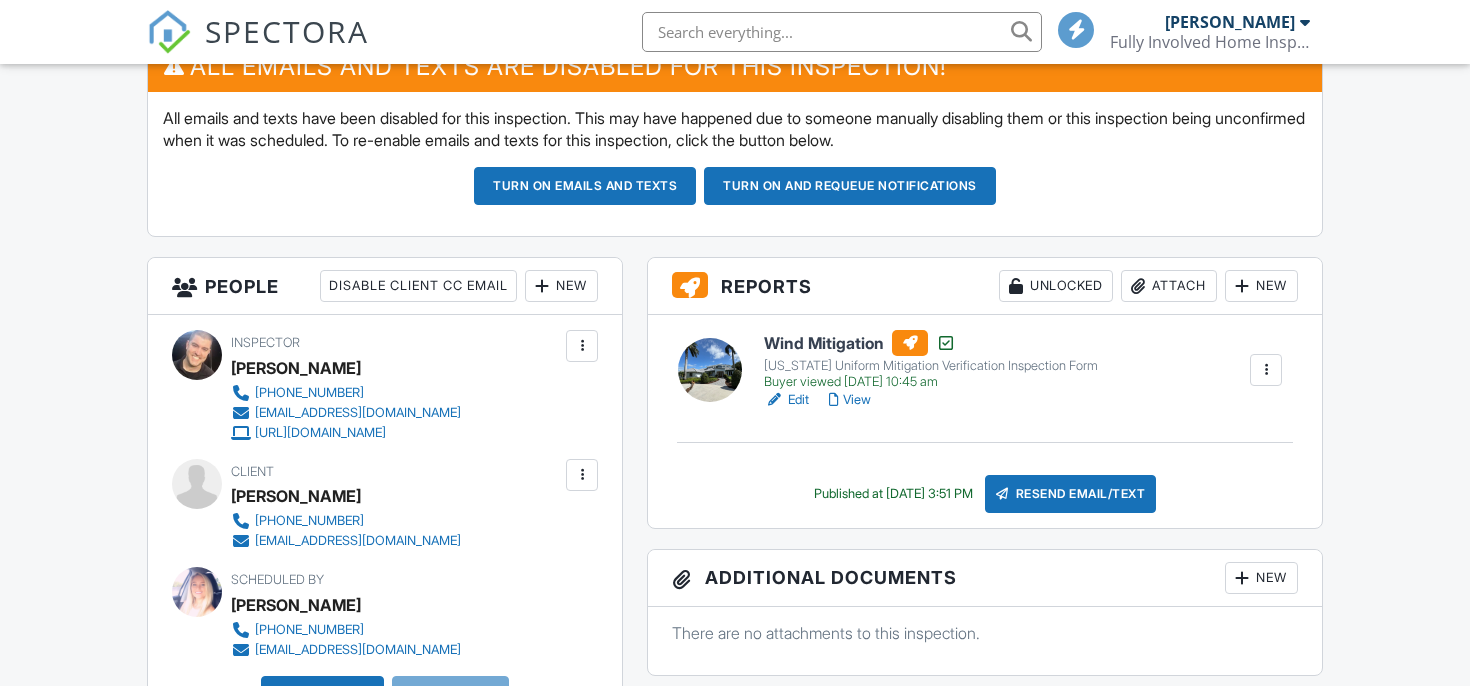 click on "Wind Mitigation" at bounding box center (931, 343) 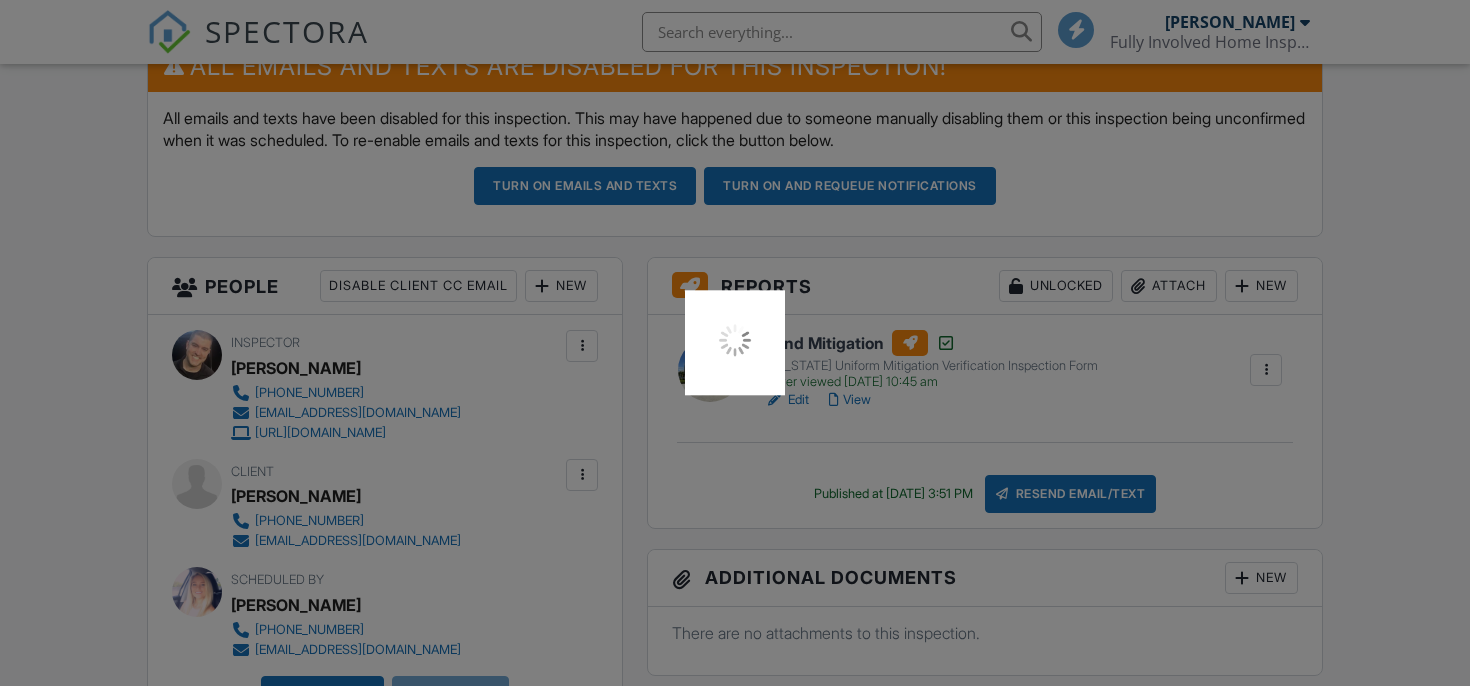 scroll, scrollTop: 0, scrollLeft: 0, axis: both 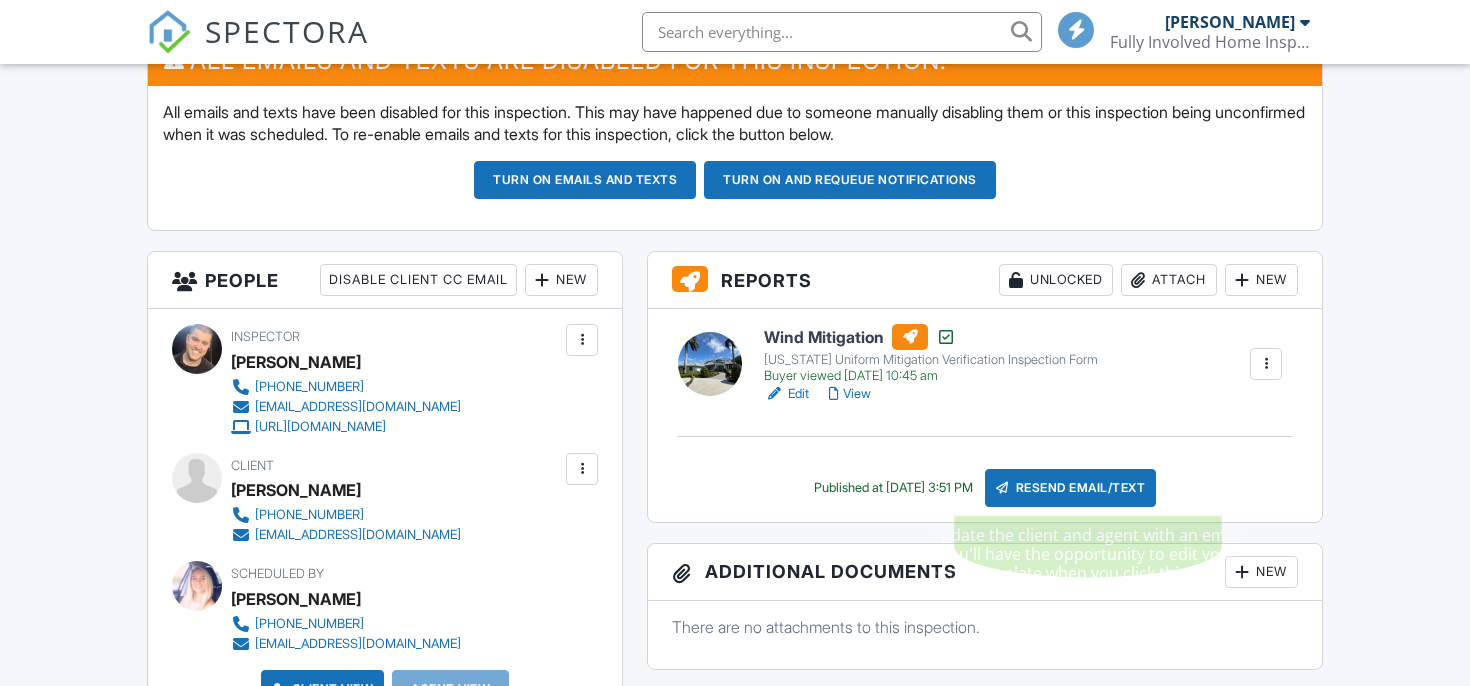 click on "Resend Email/Text" at bounding box center [1071, 488] 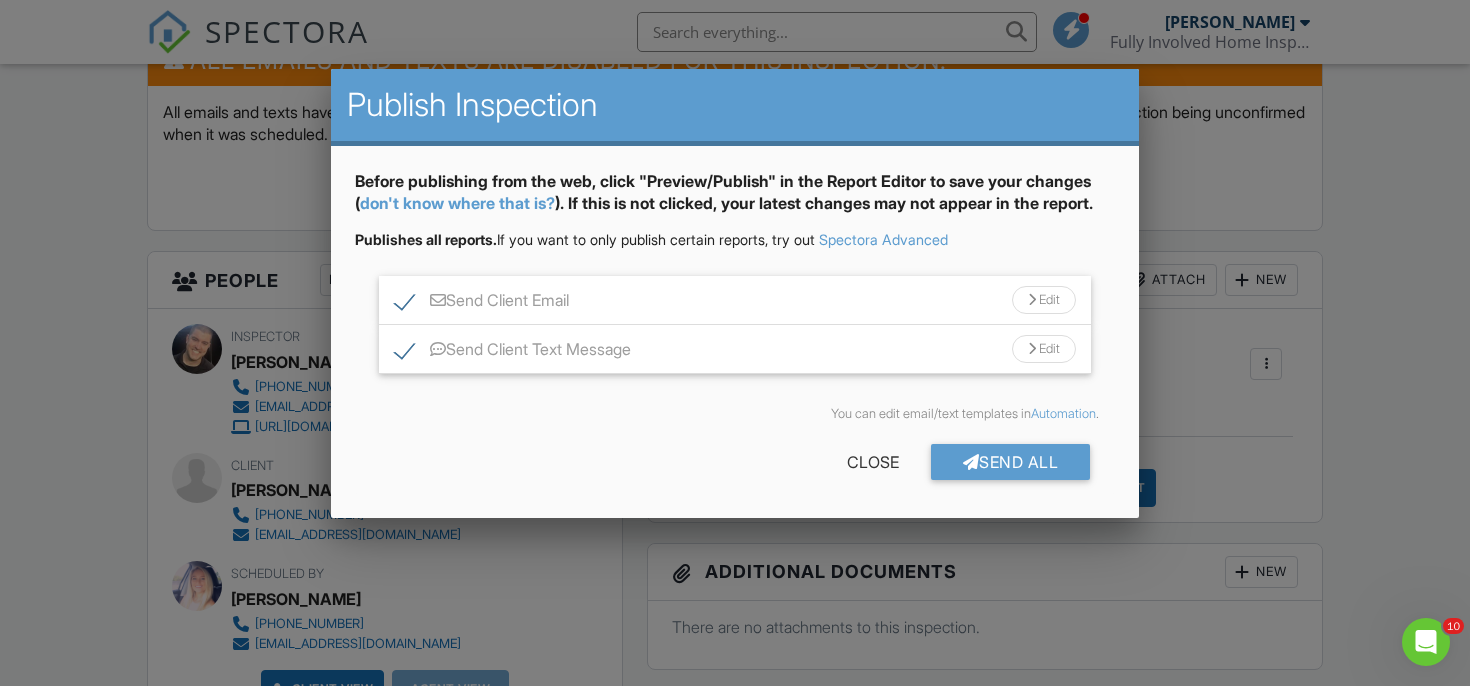 scroll, scrollTop: 0, scrollLeft: 0, axis: both 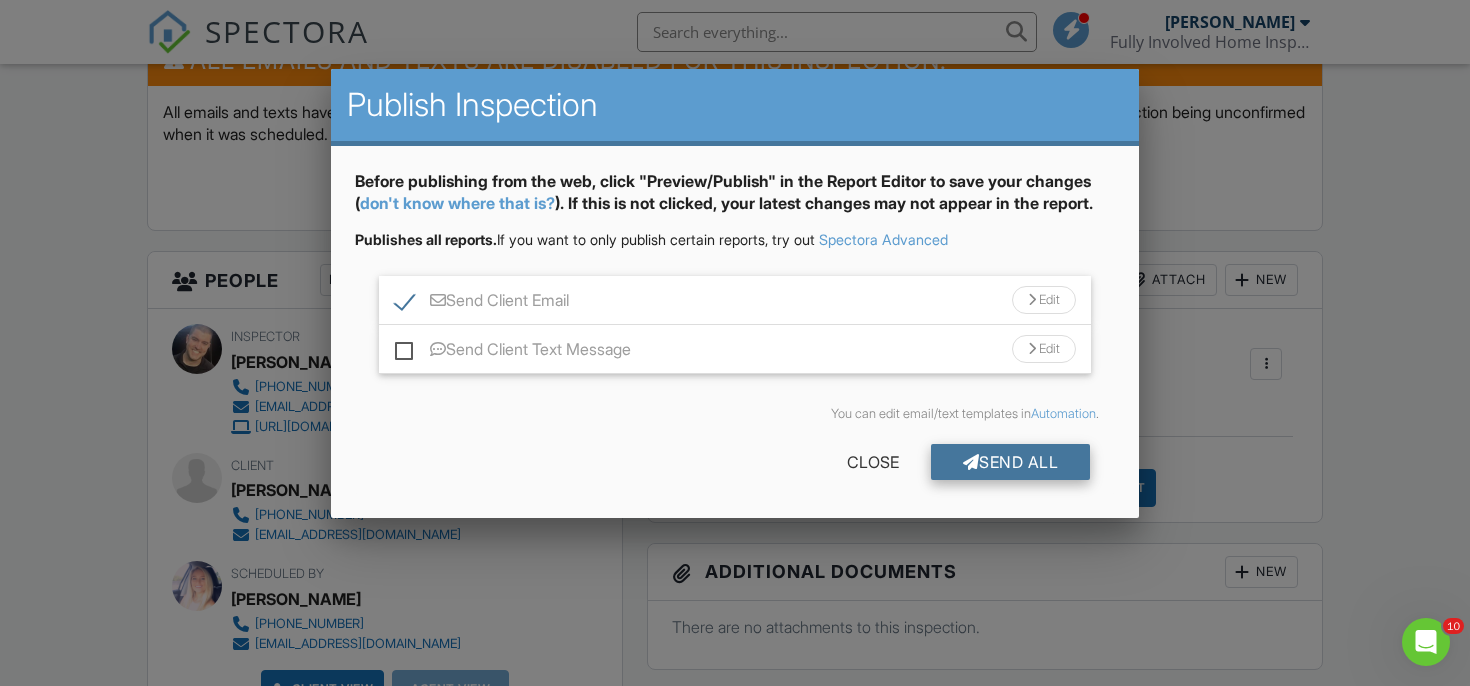 click on "Send All" at bounding box center [1011, 462] 